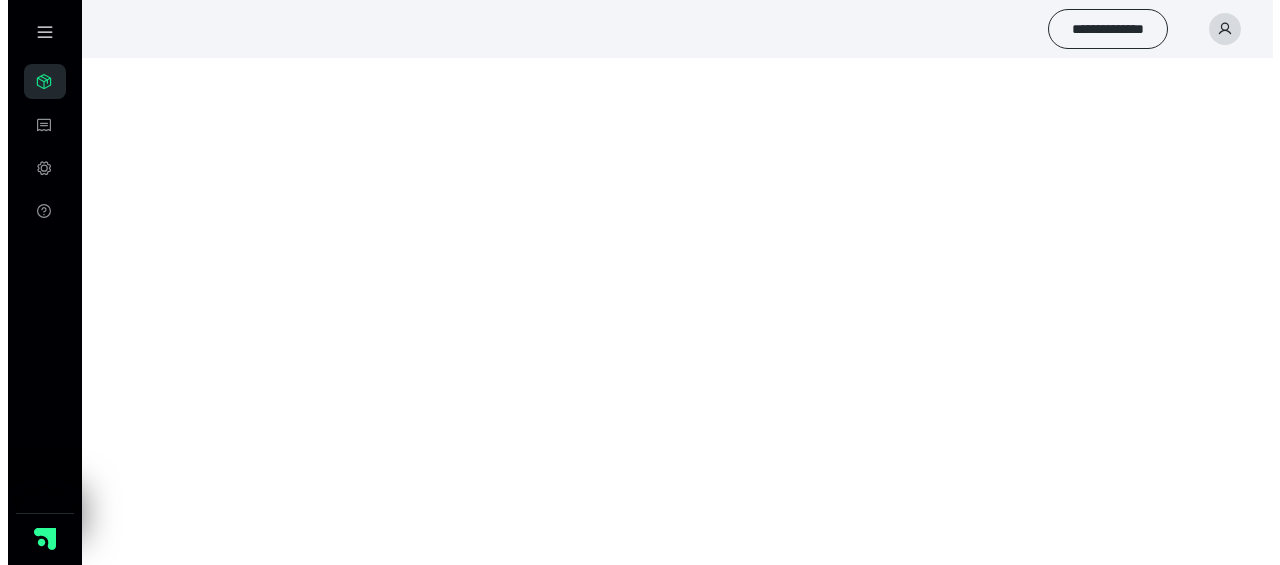 scroll, scrollTop: 0, scrollLeft: 0, axis: both 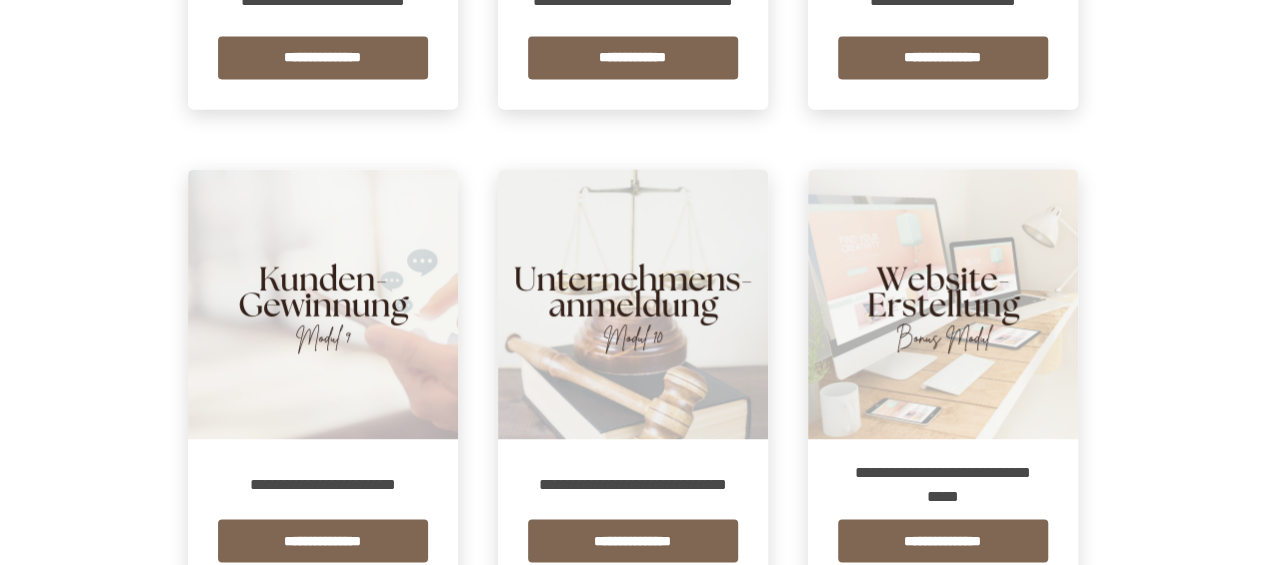 click on "**********" at bounding box center (323, 484) 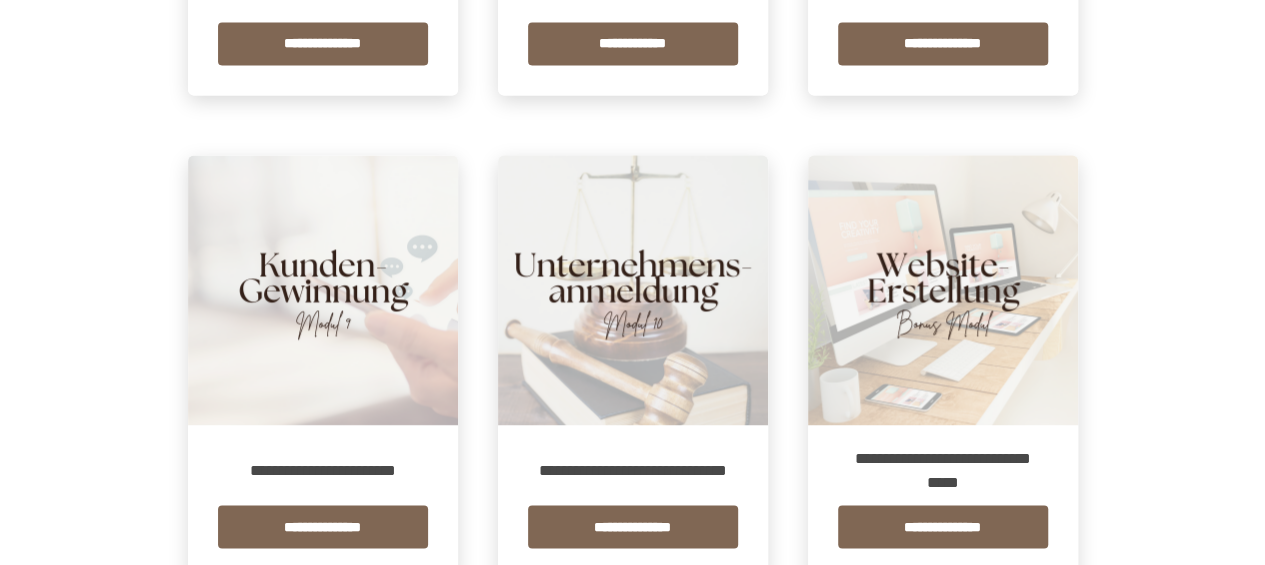scroll, scrollTop: 2000, scrollLeft: 0, axis: vertical 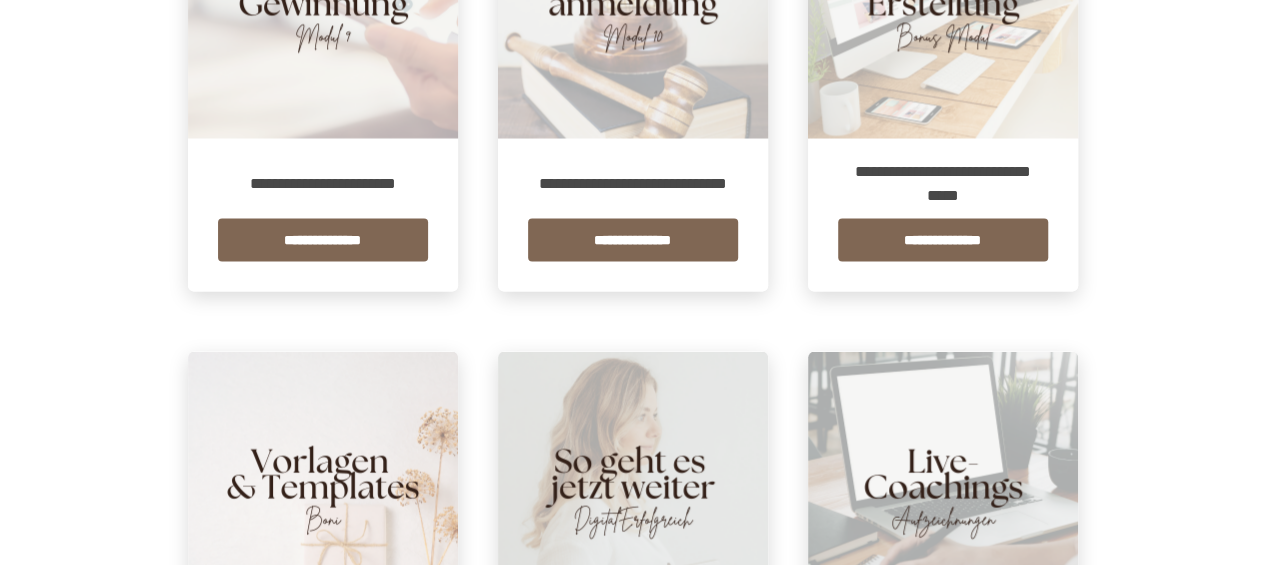 click on "**********" at bounding box center [323, 240] 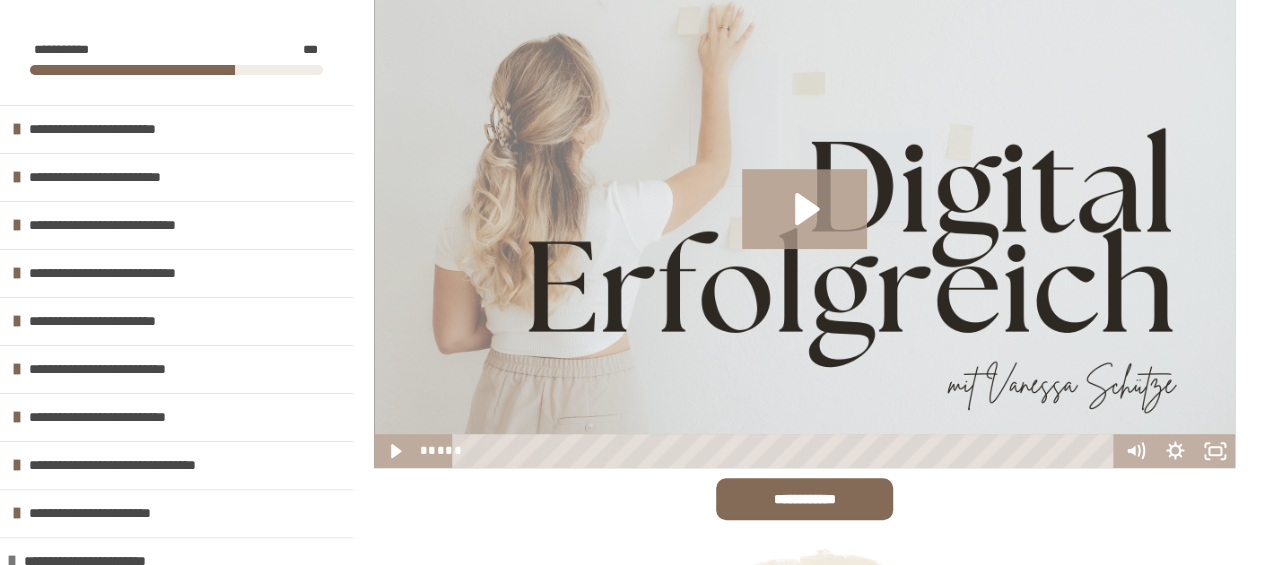 scroll, scrollTop: 300, scrollLeft: 0, axis: vertical 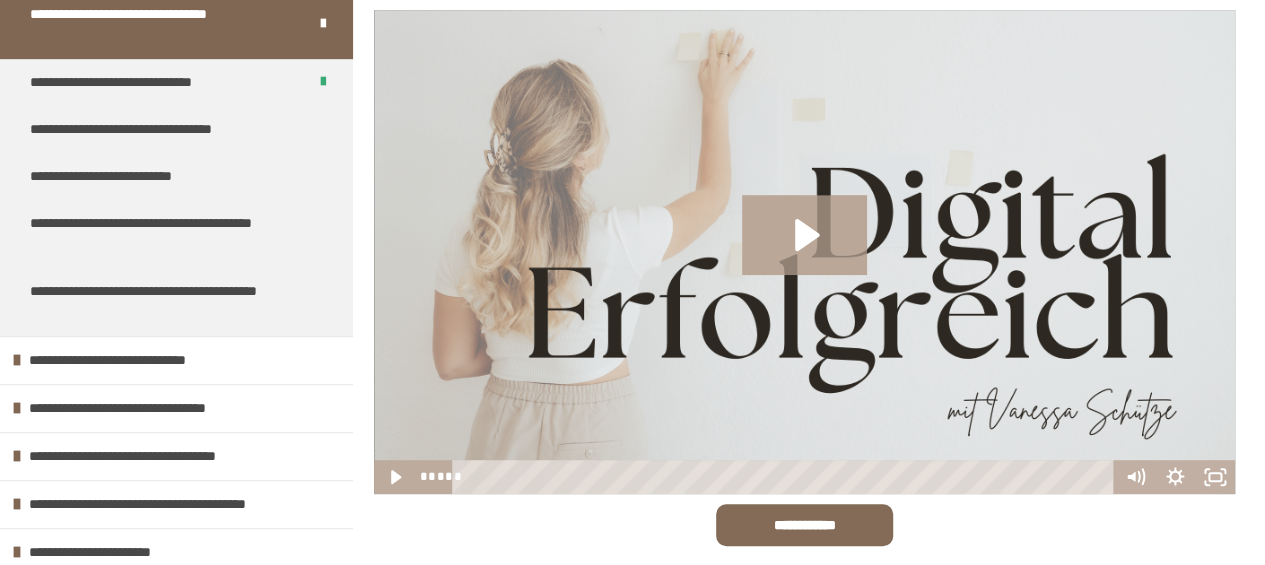 click on "**********" at bounding box center (161, 234) 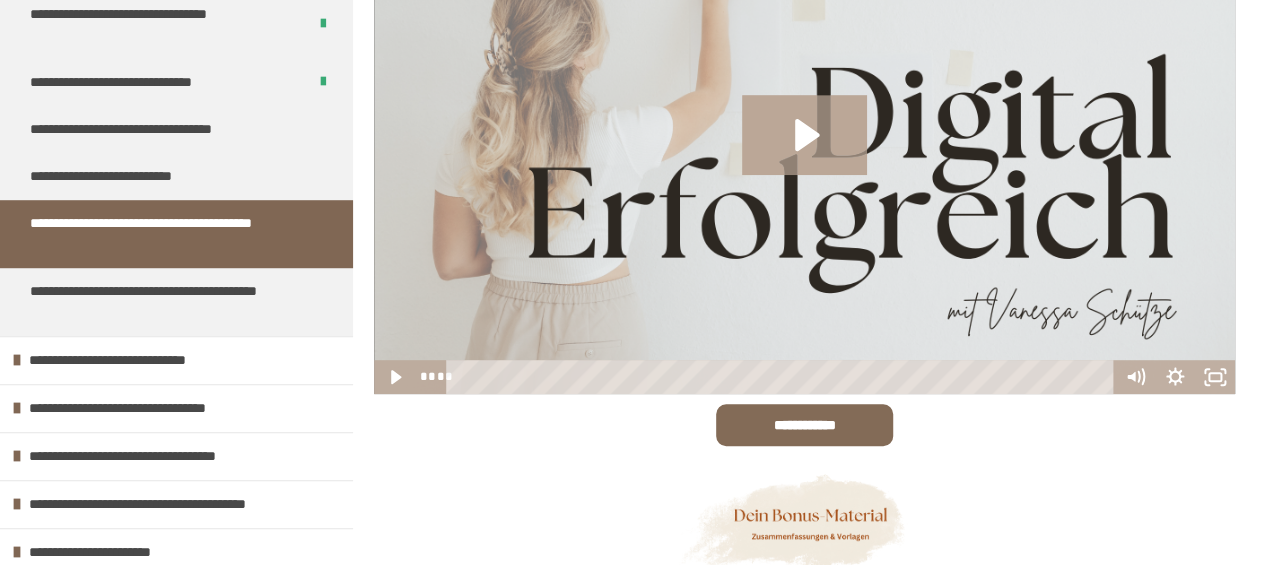 scroll, scrollTop: 370, scrollLeft: 0, axis: vertical 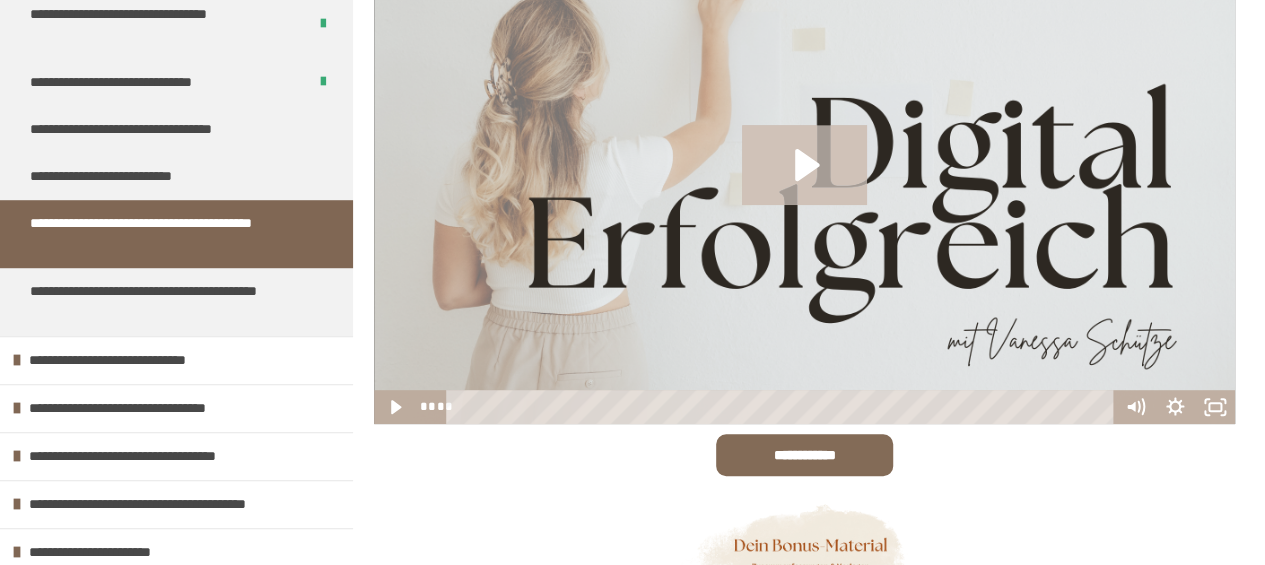 click 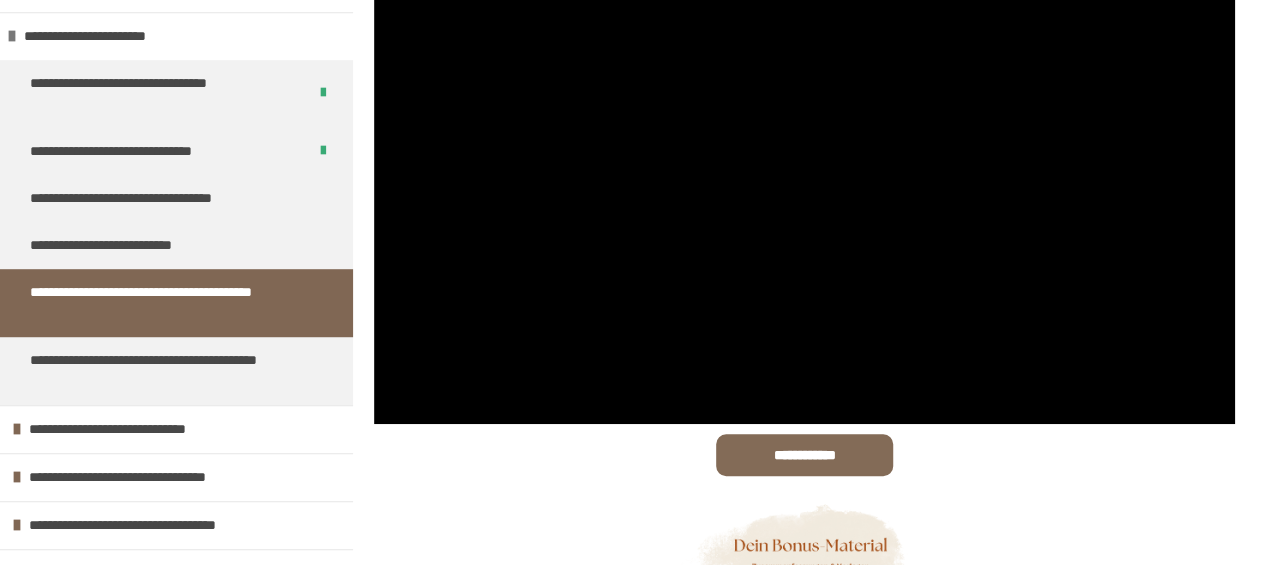 scroll, scrollTop: 494, scrollLeft: 0, axis: vertical 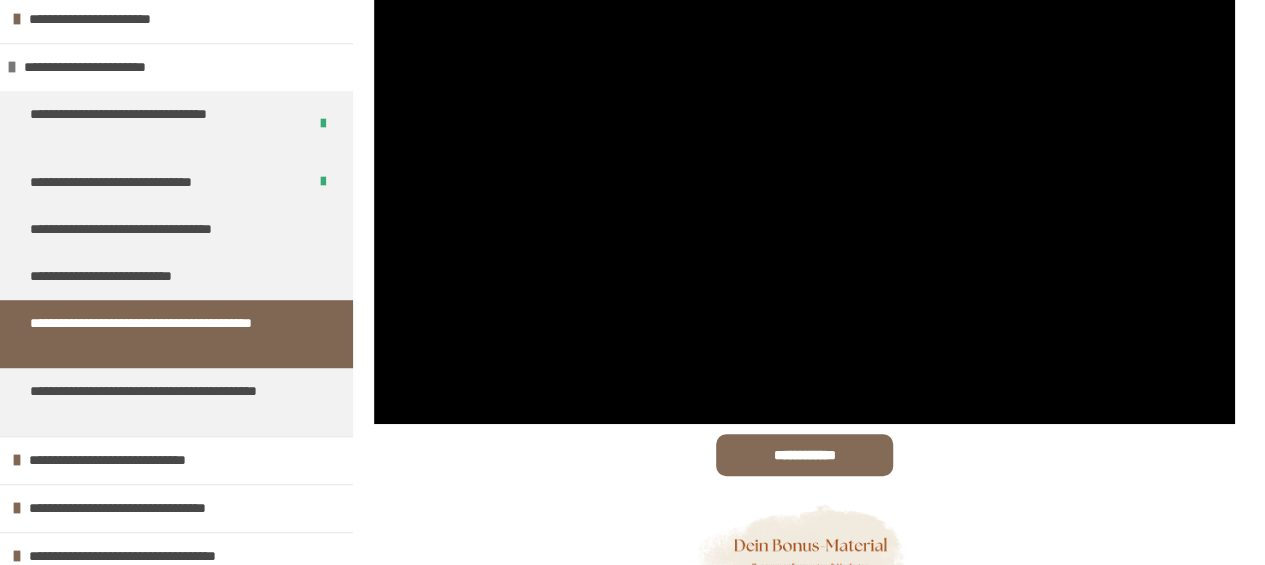 click on "**********" at bounding box center (176, 276) 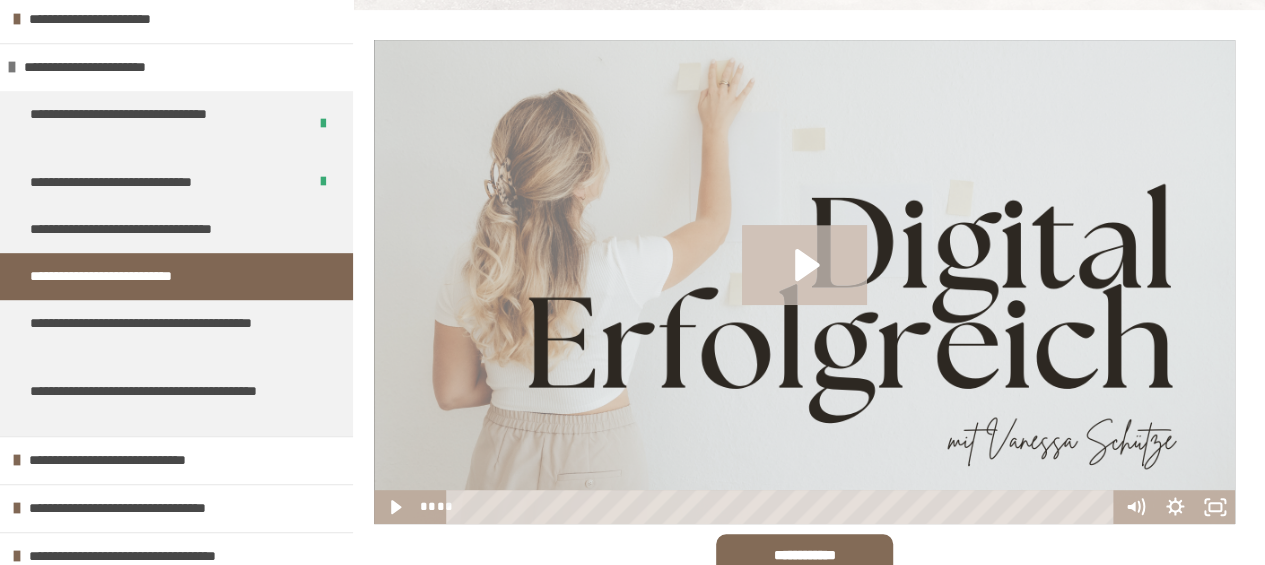 click 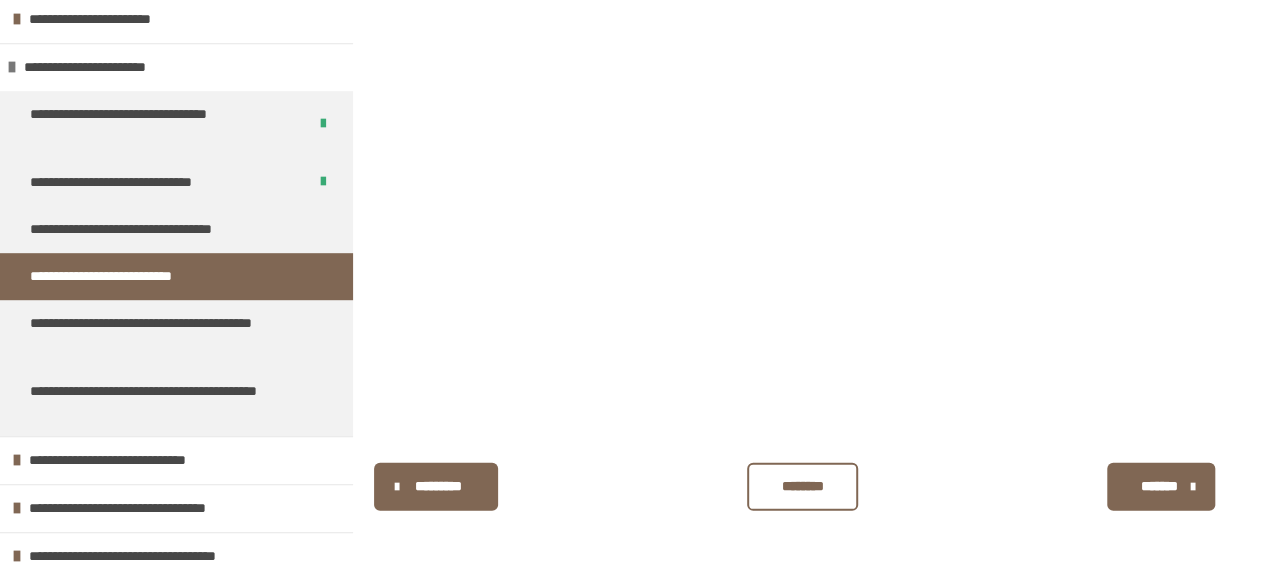 scroll, scrollTop: 2876, scrollLeft: 0, axis: vertical 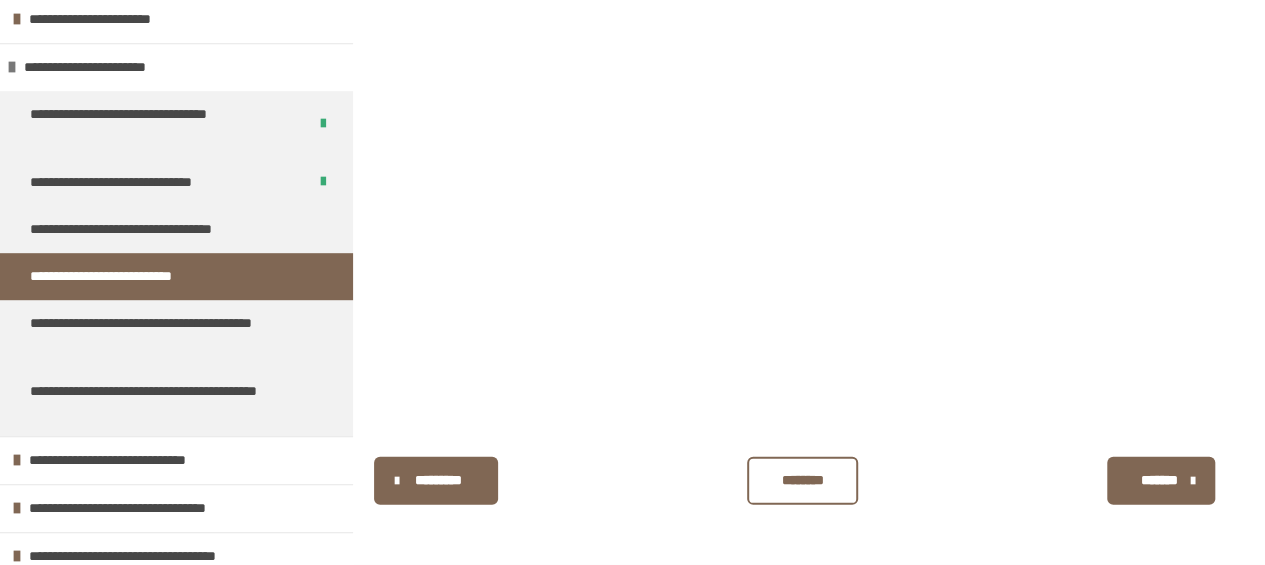 click on "********" at bounding box center [802, 480] 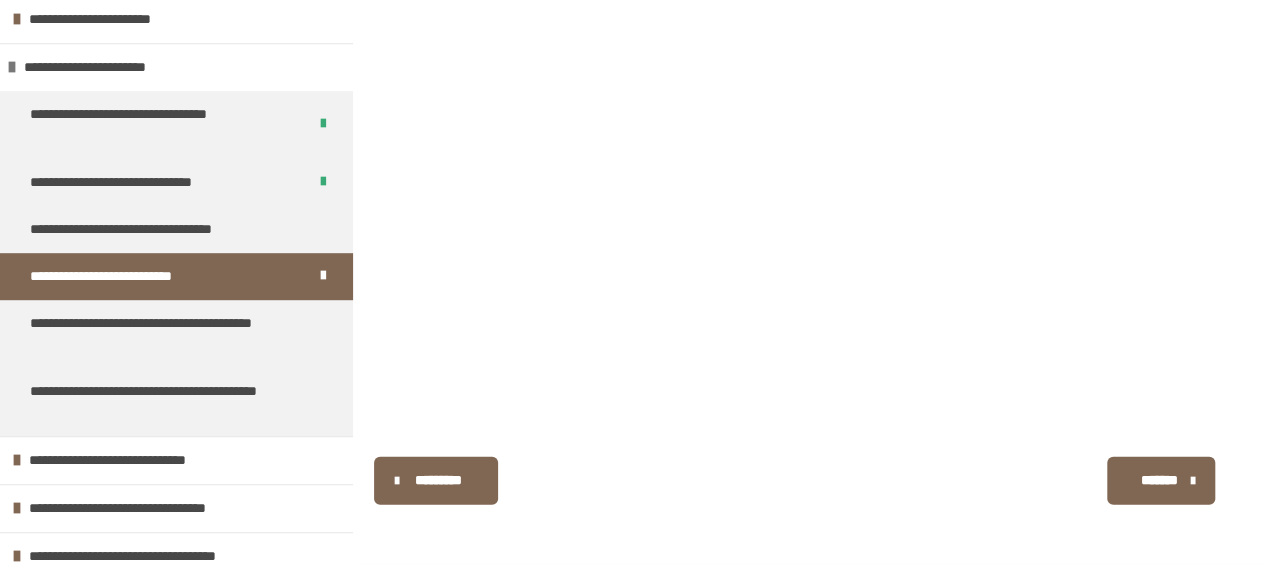 click on "**********" at bounding box center (161, 334) 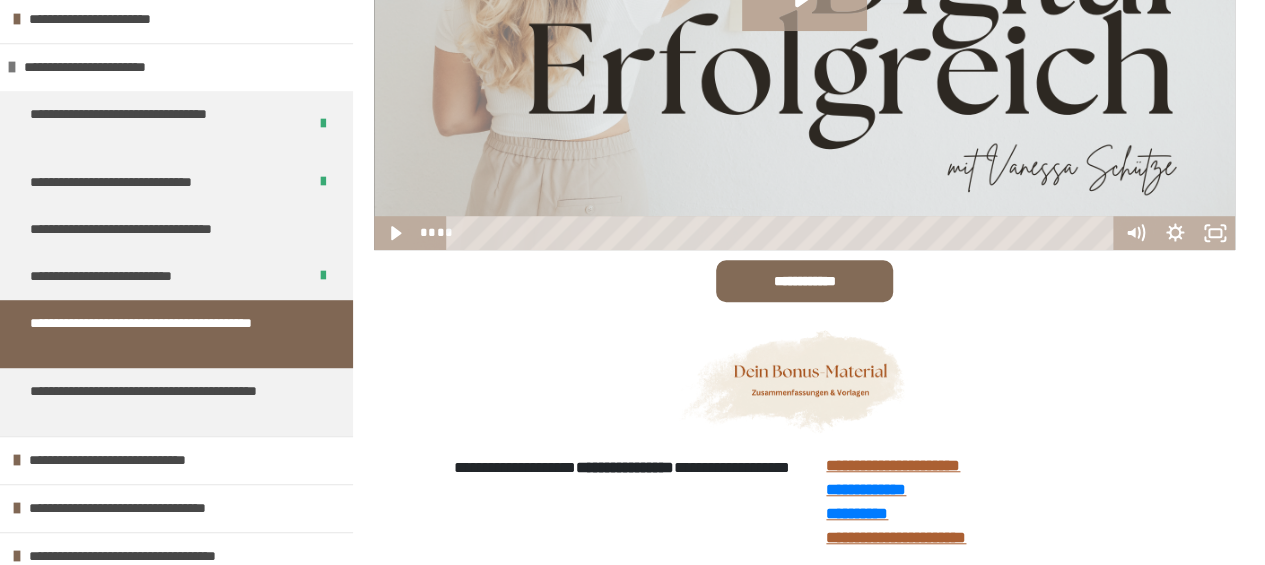 scroll, scrollTop: 770, scrollLeft: 0, axis: vertical 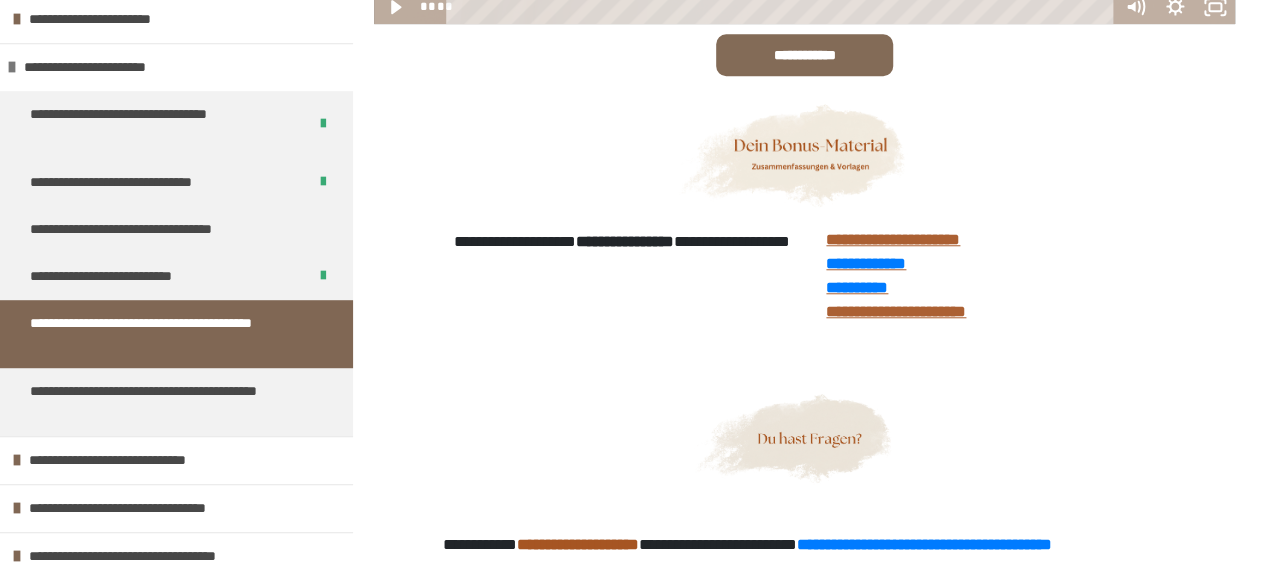 click on "**********" at bounding box center (161, 402) 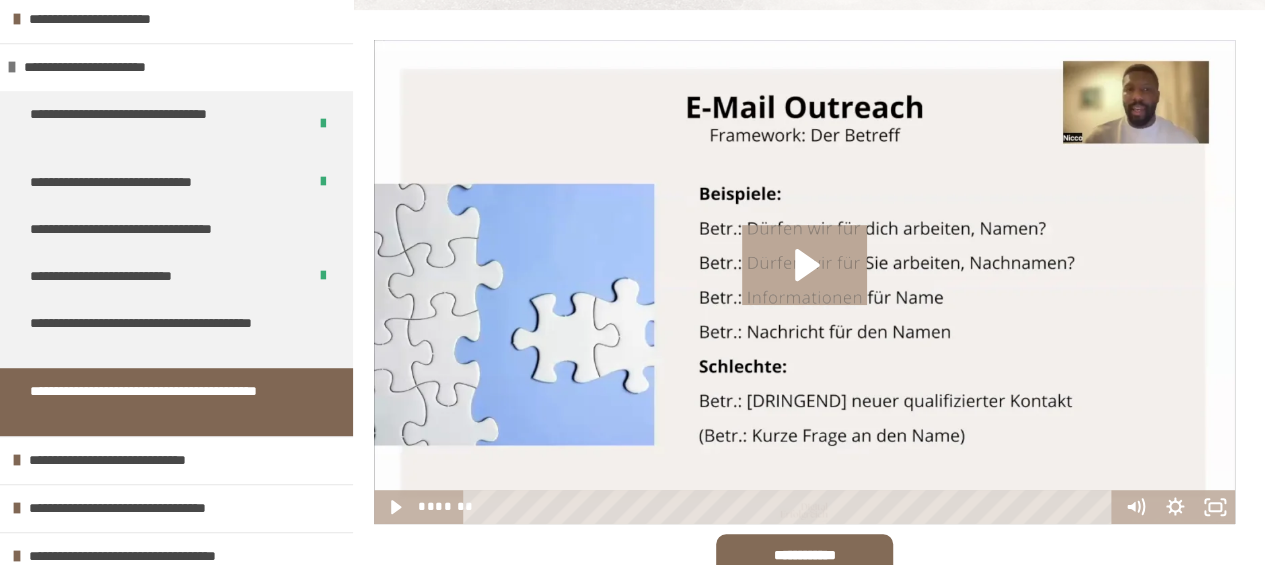 click on "**********" at bounding box center [161, 334] 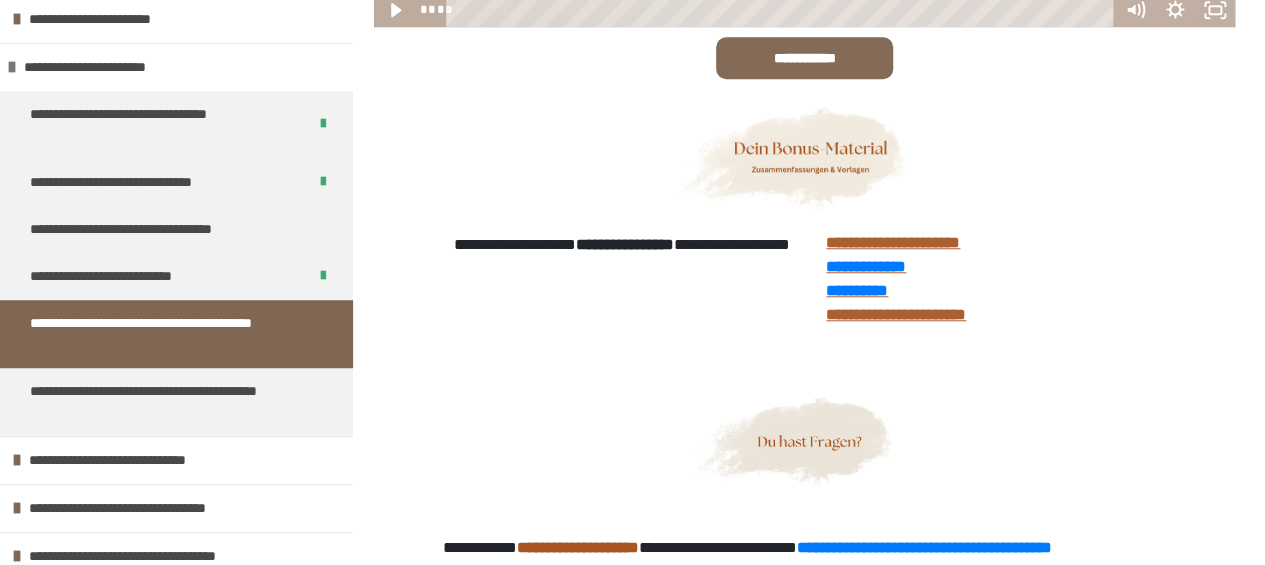 scroll, scrollTop: 770, scrollLeft: 0, axis: vertical 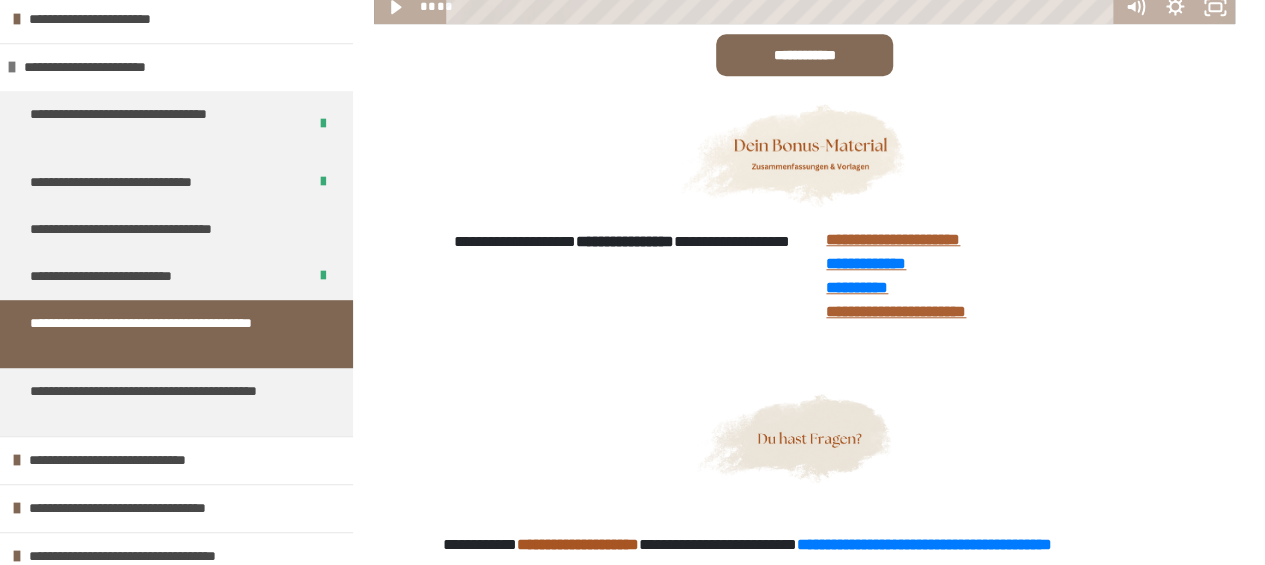 click on "**********" at bounding box center [176, 508] 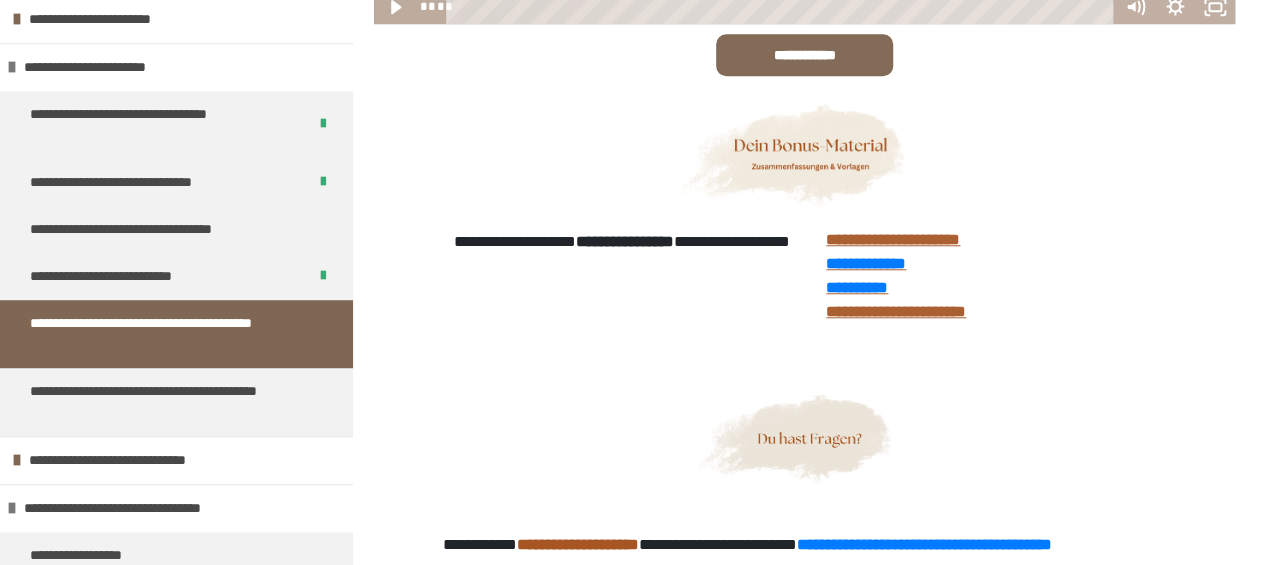 scroll, scrollTop: 1070, scrollLeft: 0, axis: vertical 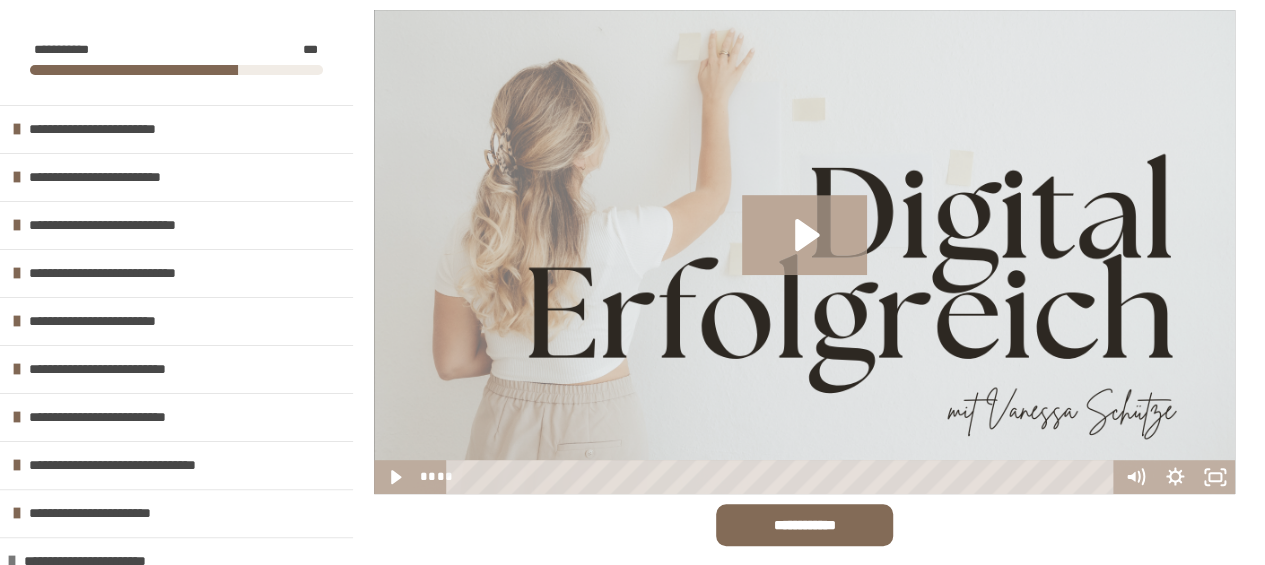 drag, startPoint x: 692, startPoint y: 301, endPoint x: 708, endPoint y: 315, distance: 21.260292 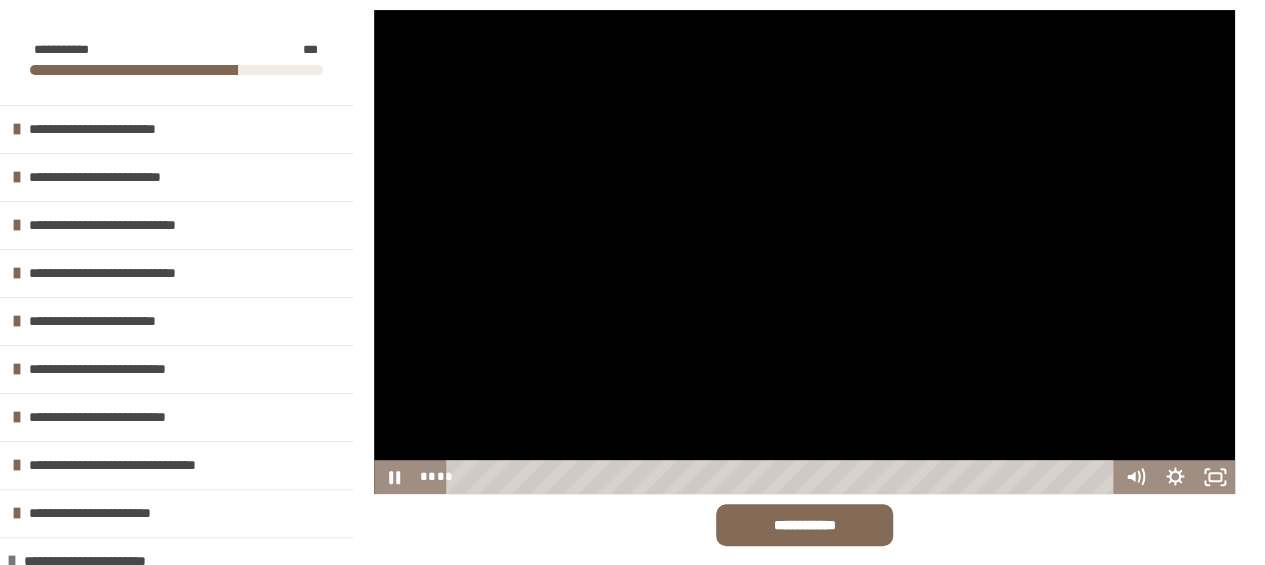 scroll, scrollTop: 400, scrollLeft: 0, axis: vertical 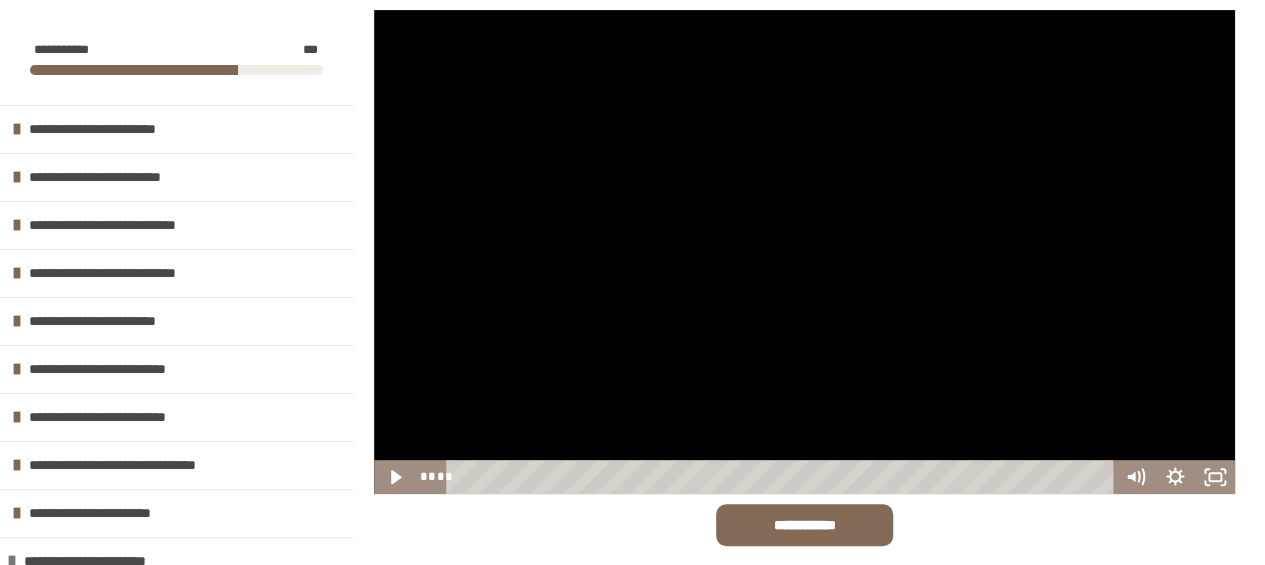 click at bounding box center (804, 252) 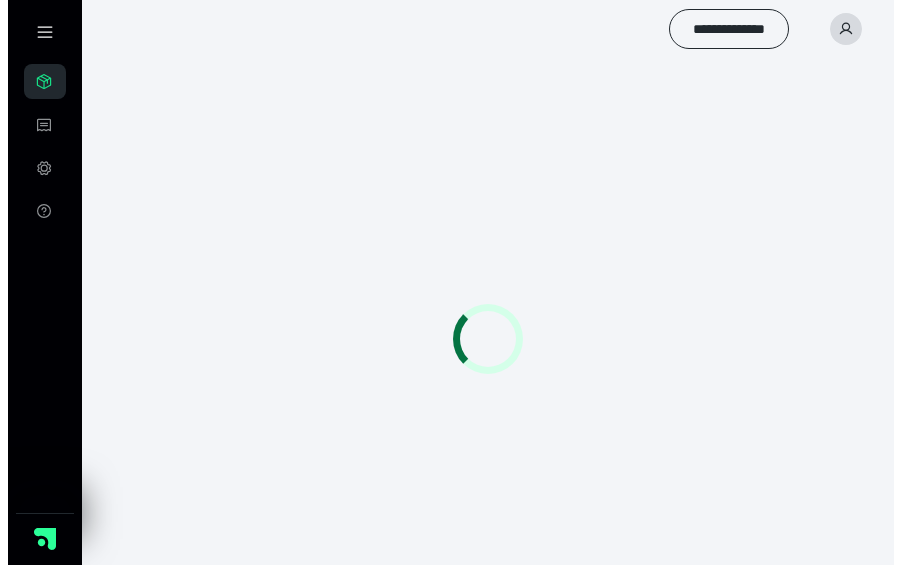 scroll, scrollTop: 0, scrollLeft: 0, axis: both 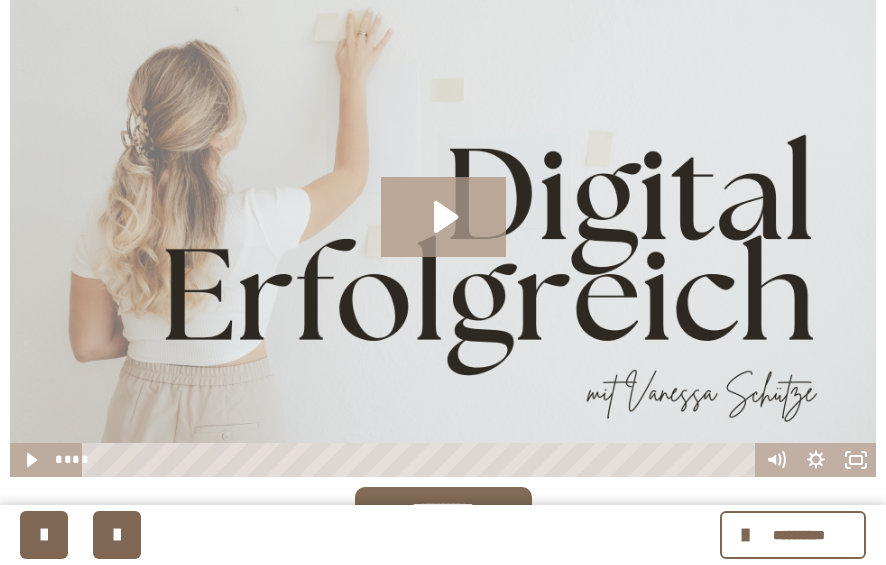 click at bounding box center [443, 233] 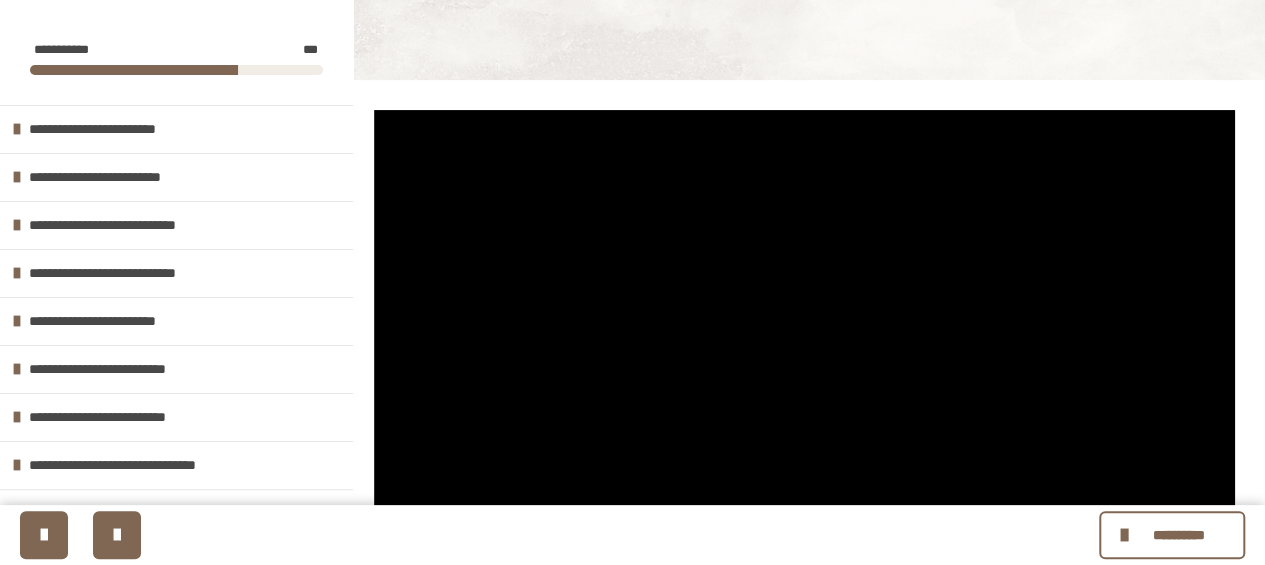 scroll, scrollTop: 300, scrollLeft: 0, axis: vertical 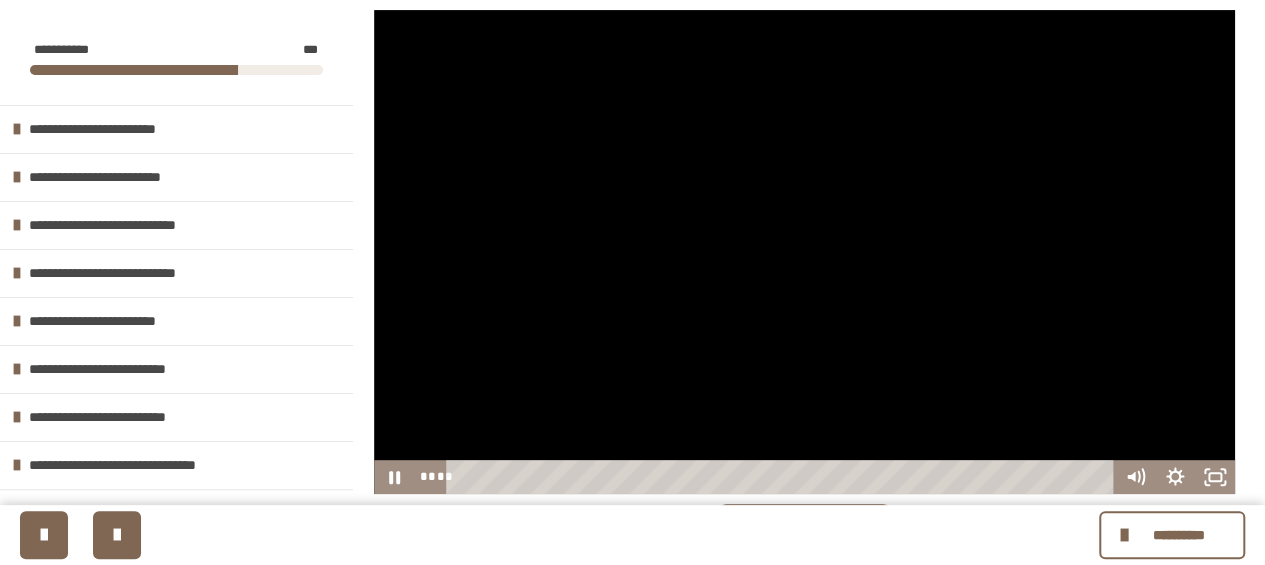 click at bounding box center [804, 252] 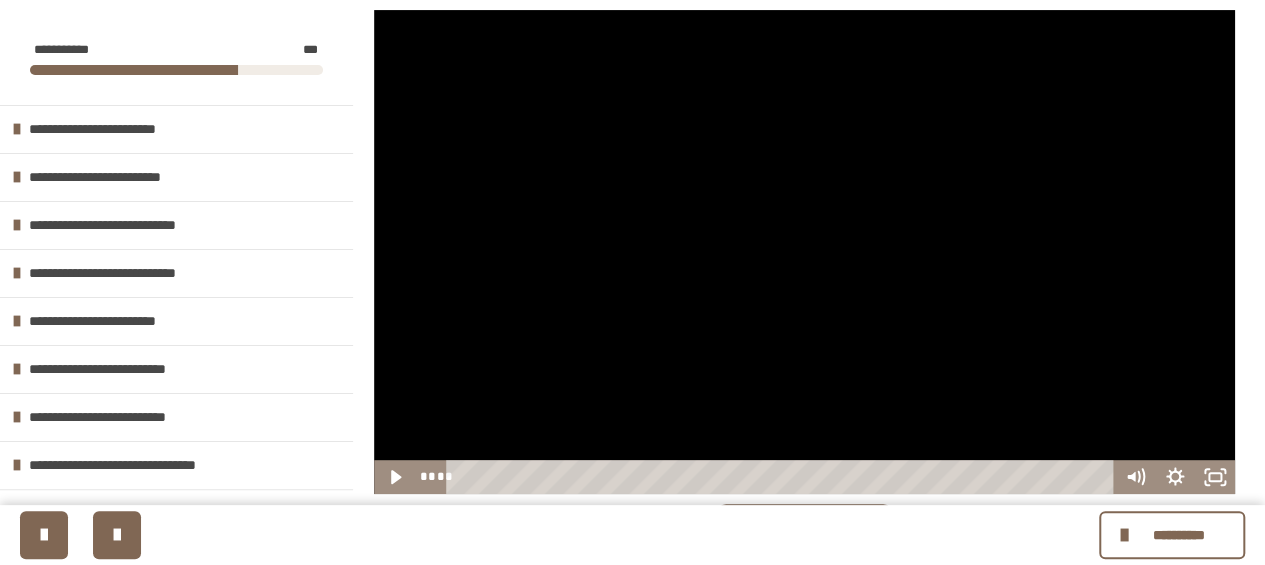 click at bounding box center [804, 252] 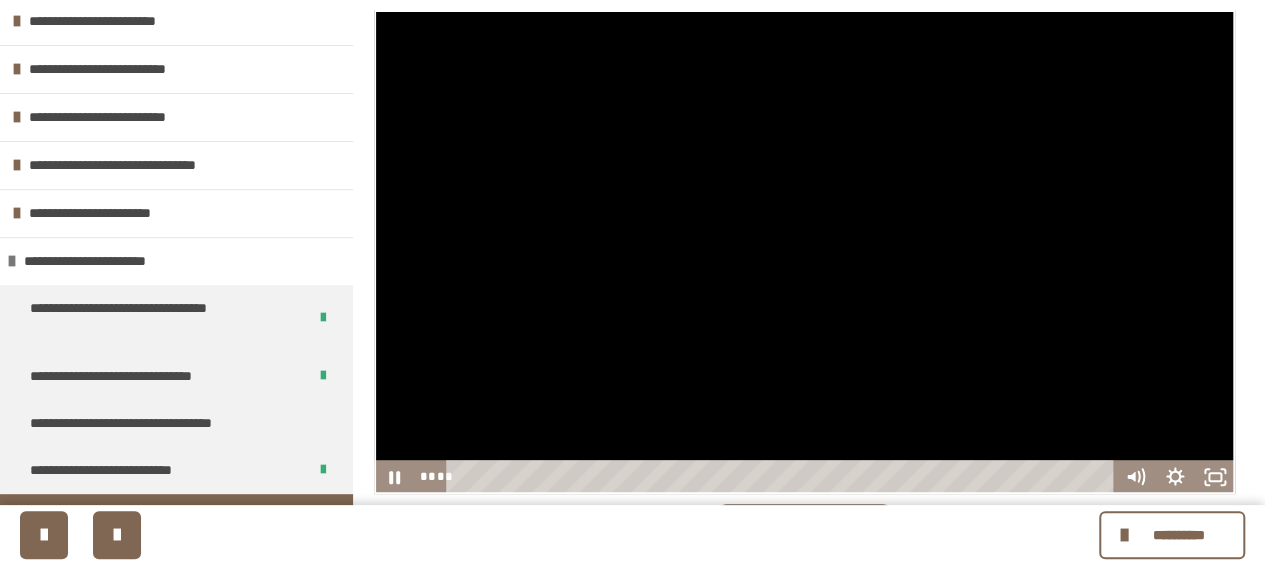 scroll, scrollTop: 400, scrollLeft: 0, axis: vertical 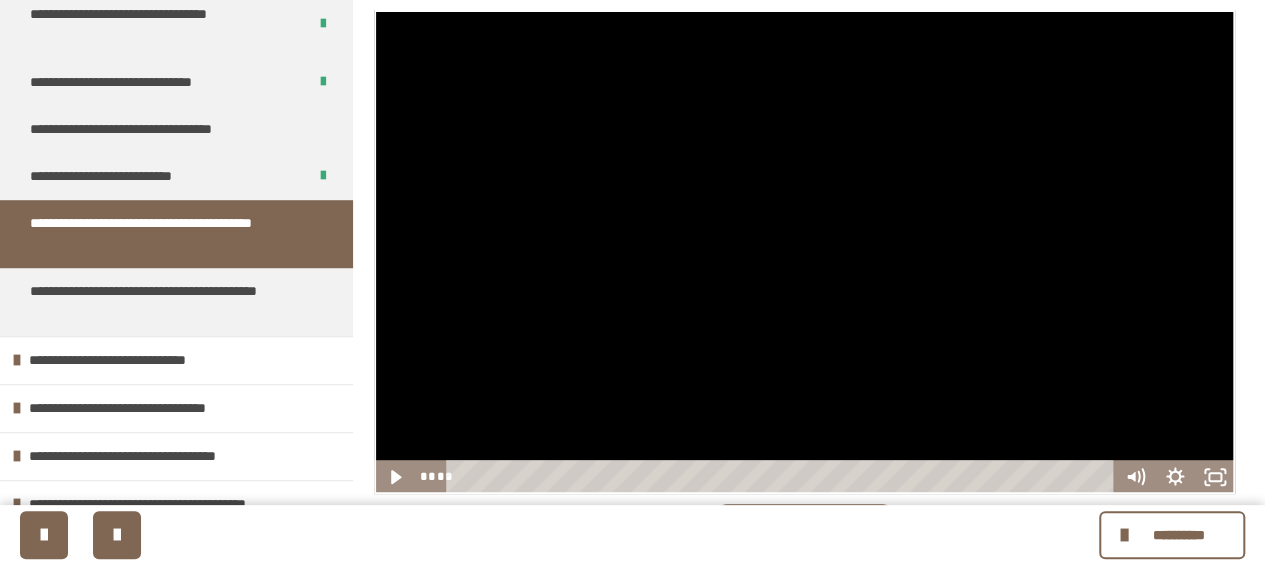 click on "**********" at bounding box center (161, 302) 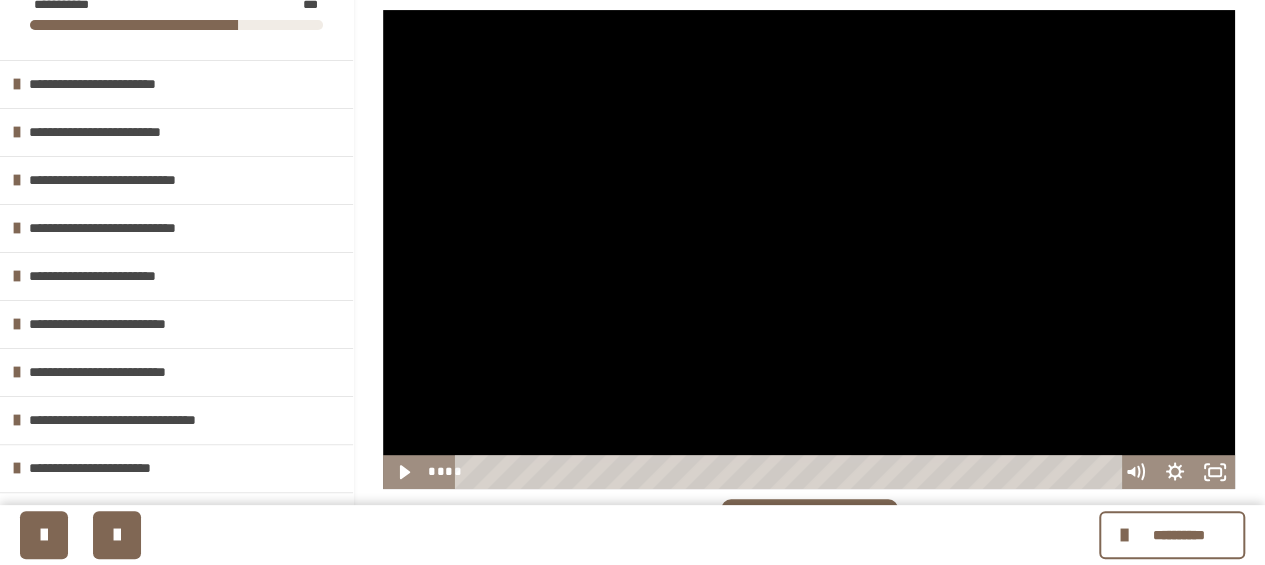 scroll, scrollTop: 0, scrollLeft: 0, axis: both 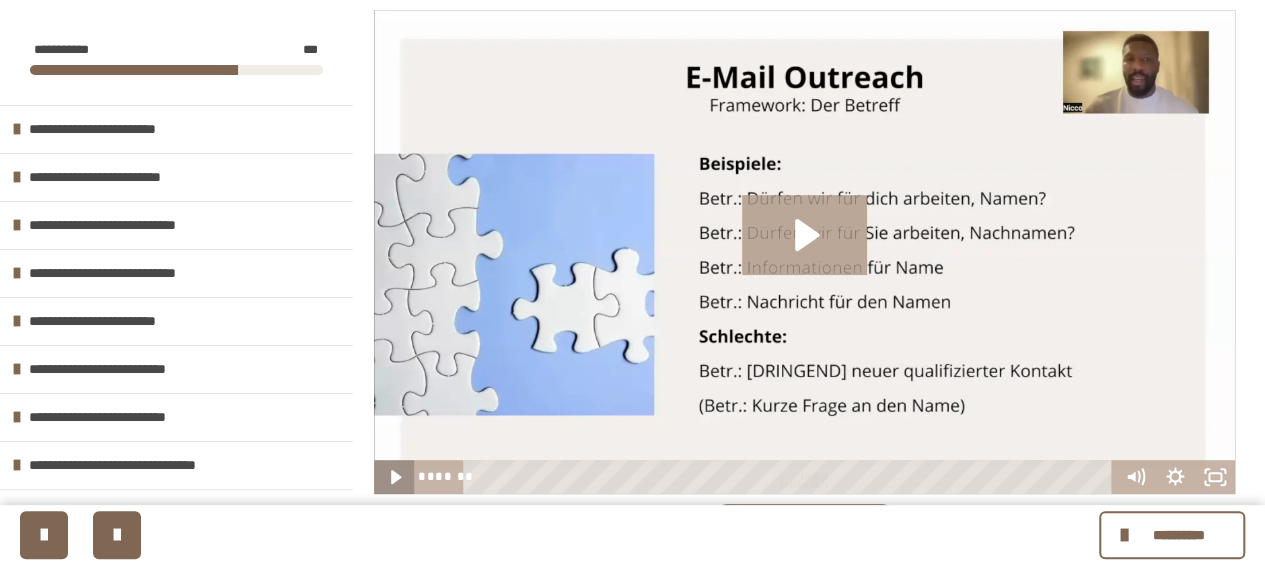 click 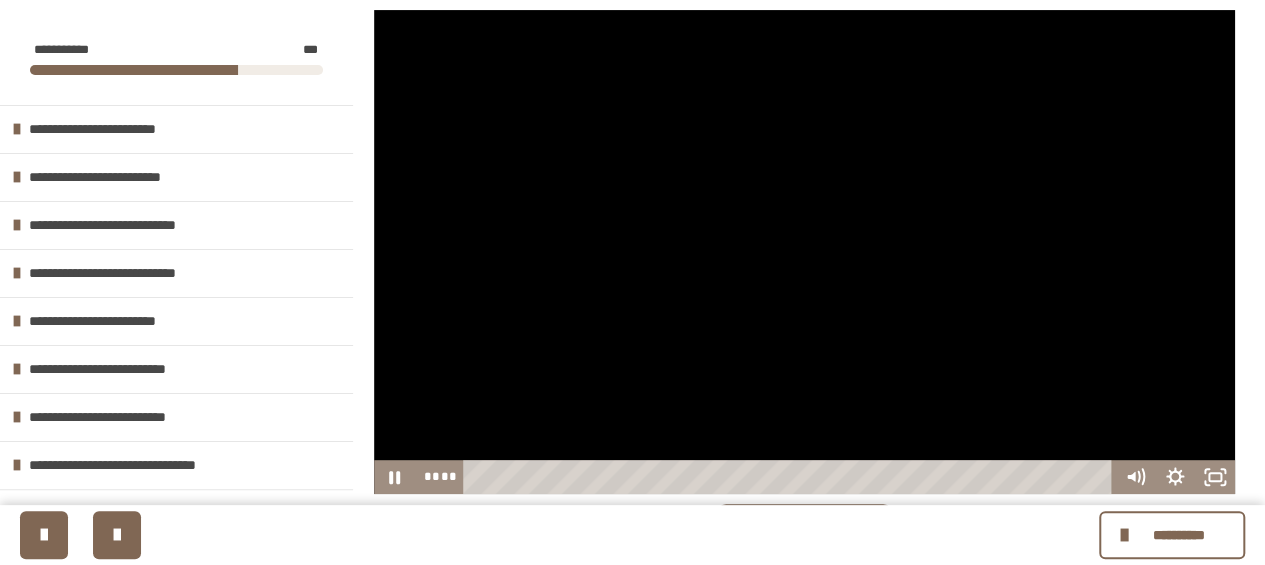 drag, startPoint x: 702, startPoint y: 249, endPoint x: 676, endPoint y: 244, distance: 26.476404 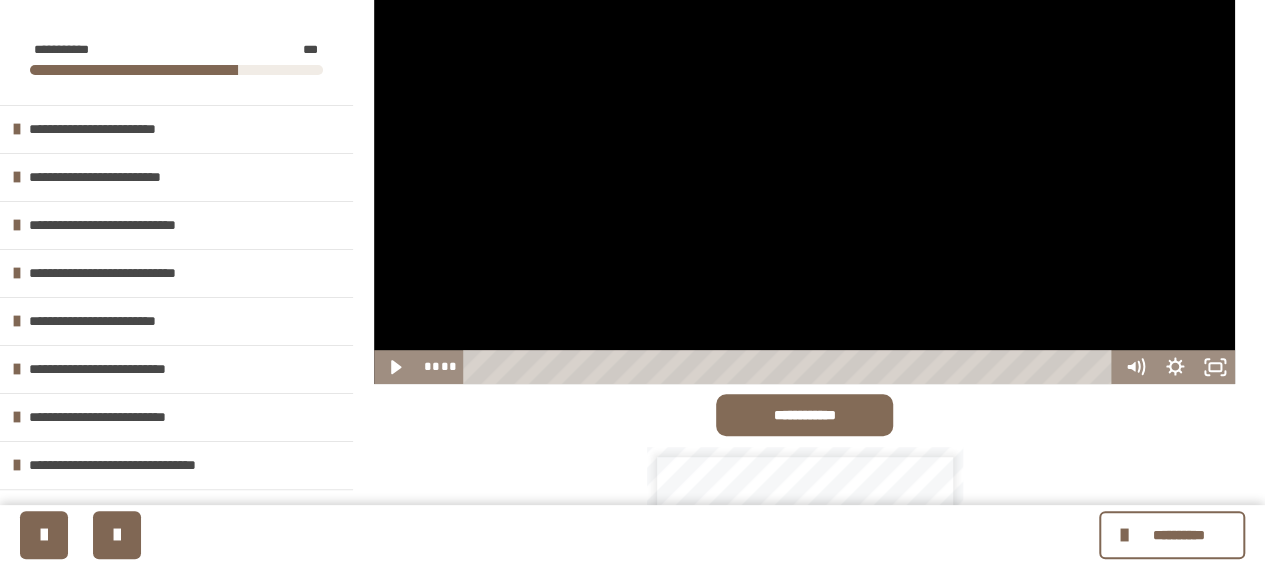 scroll, scrollTop: 500, scrollLeft: 0, axis: vertical 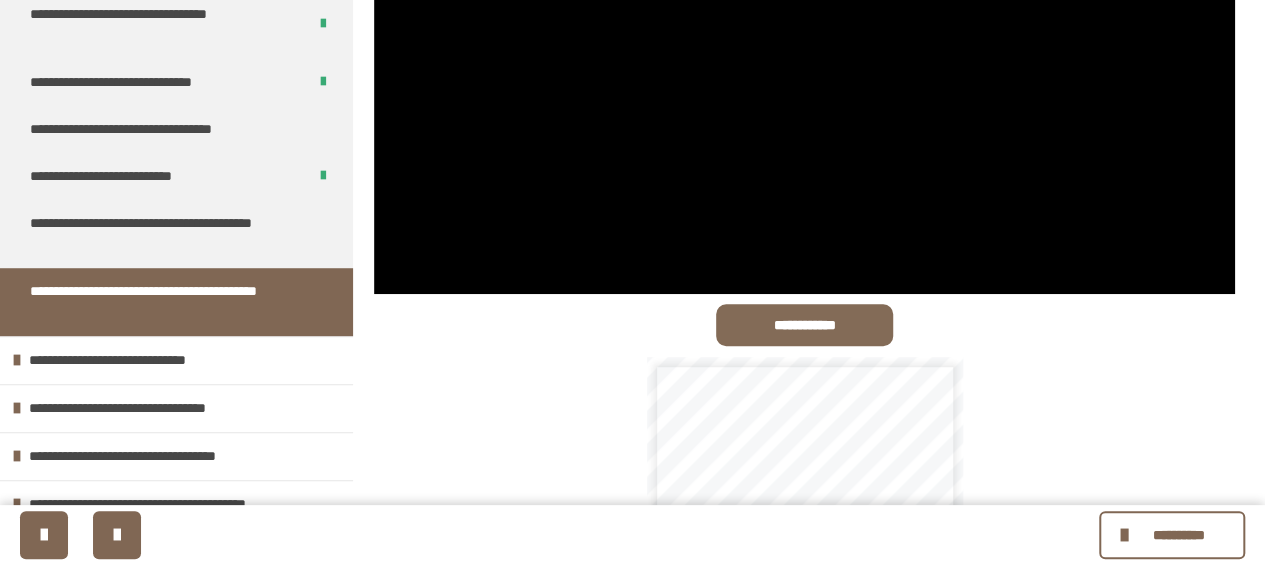 click on "**********" at bounding box center (161, 234) 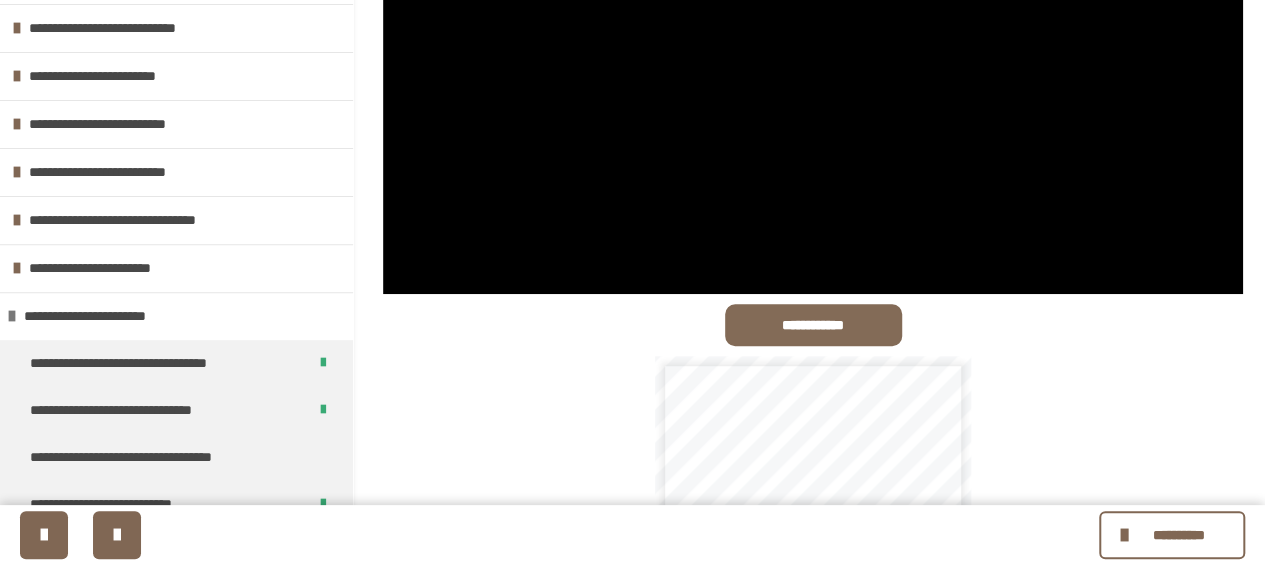 scroll, scrollTop: 0, scrollLeft: 0, axis: both 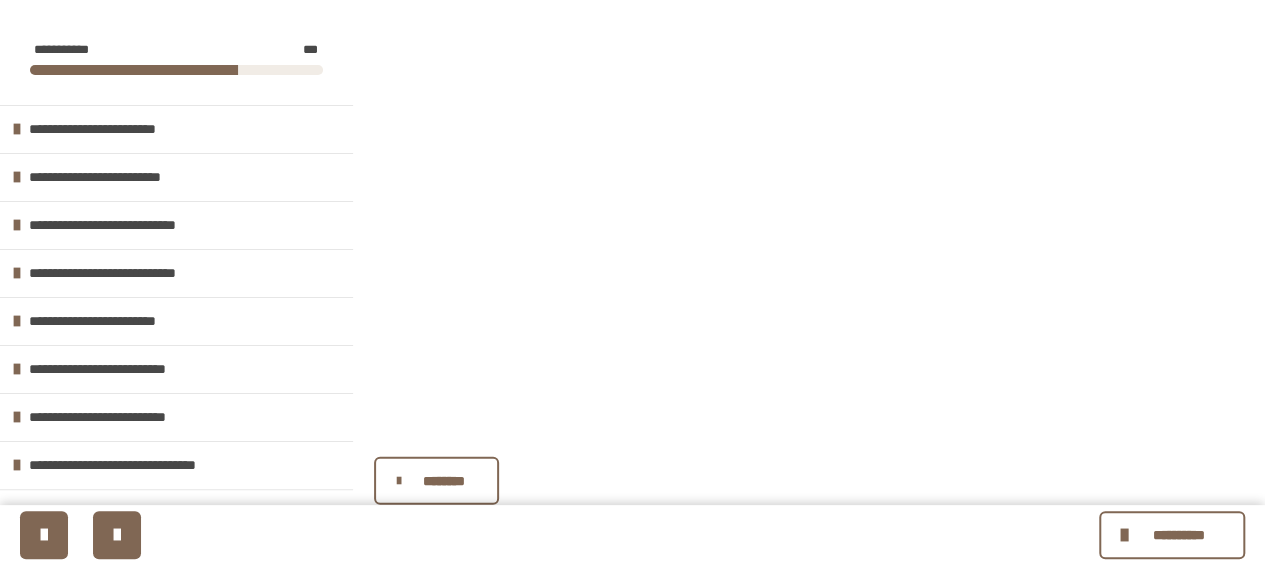 click on "********" at bounding box center [443, 481] 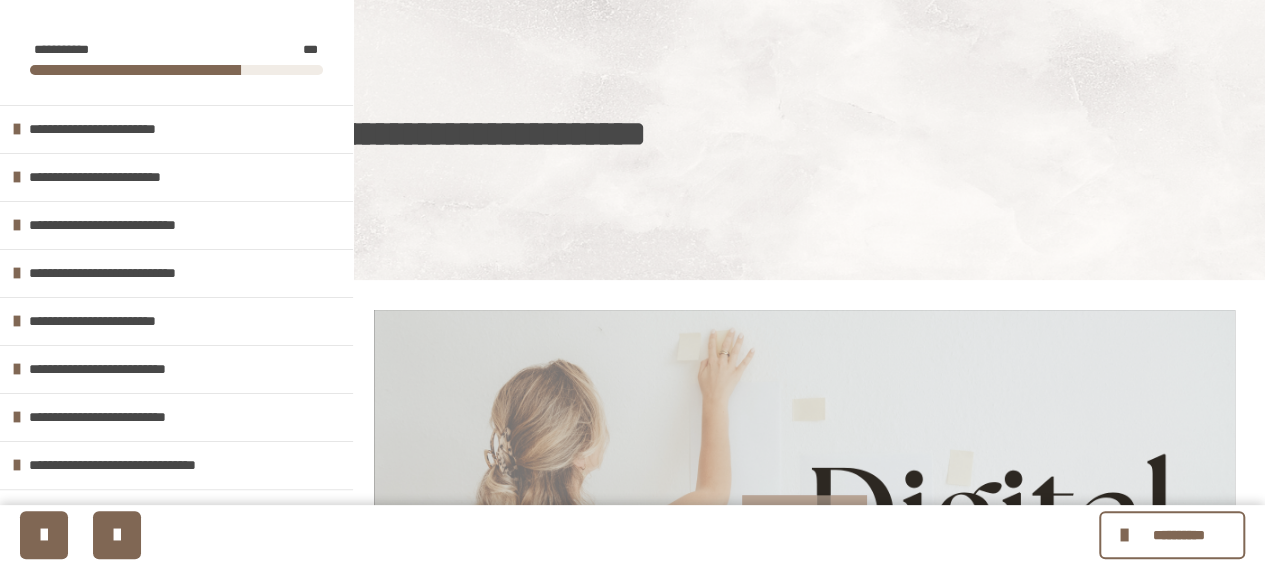 scroll, scrollTop: 500, scrollLeft: 0, axis: vertical 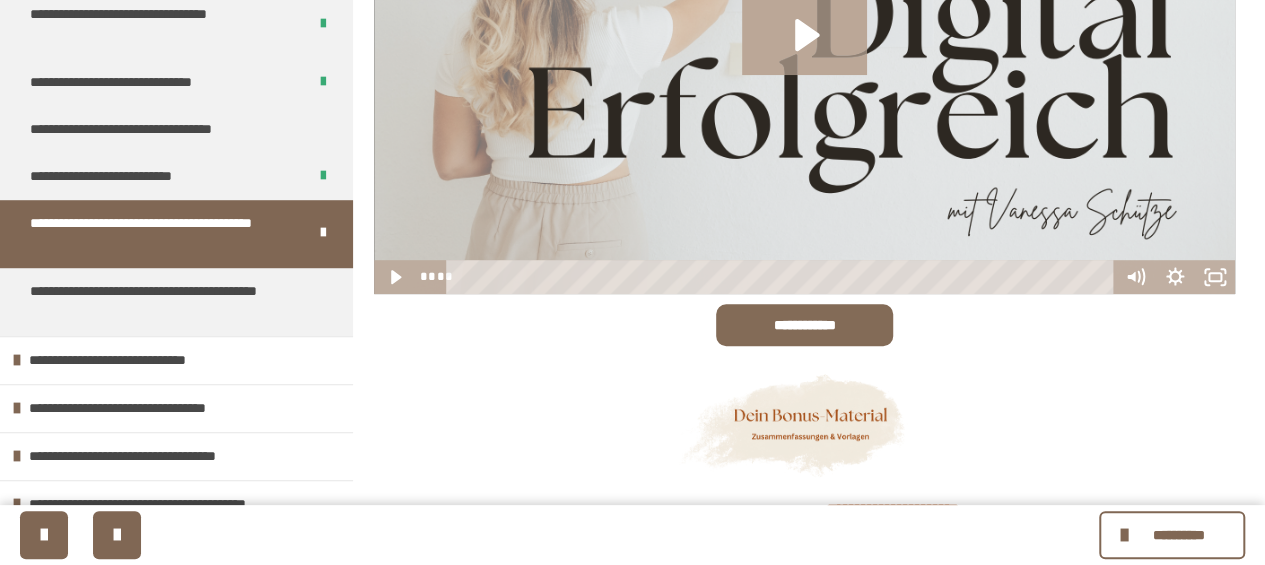 click on "**********" at bounding box center [161, 302] 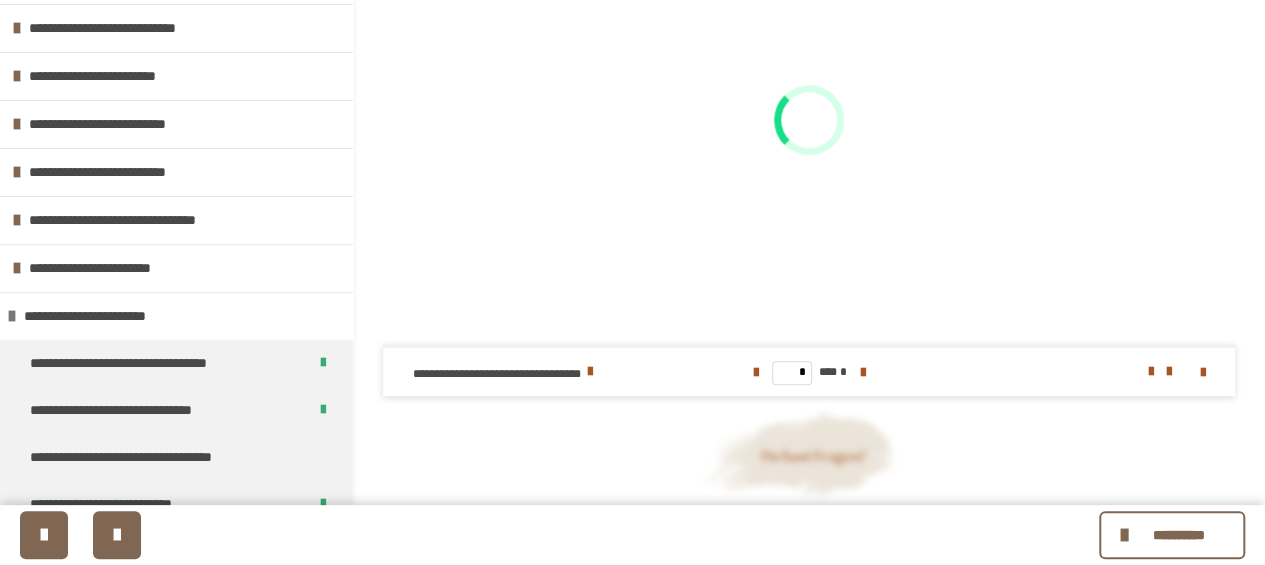 scroll, scrollTop: 0, scrollLeft: 0, axis: both 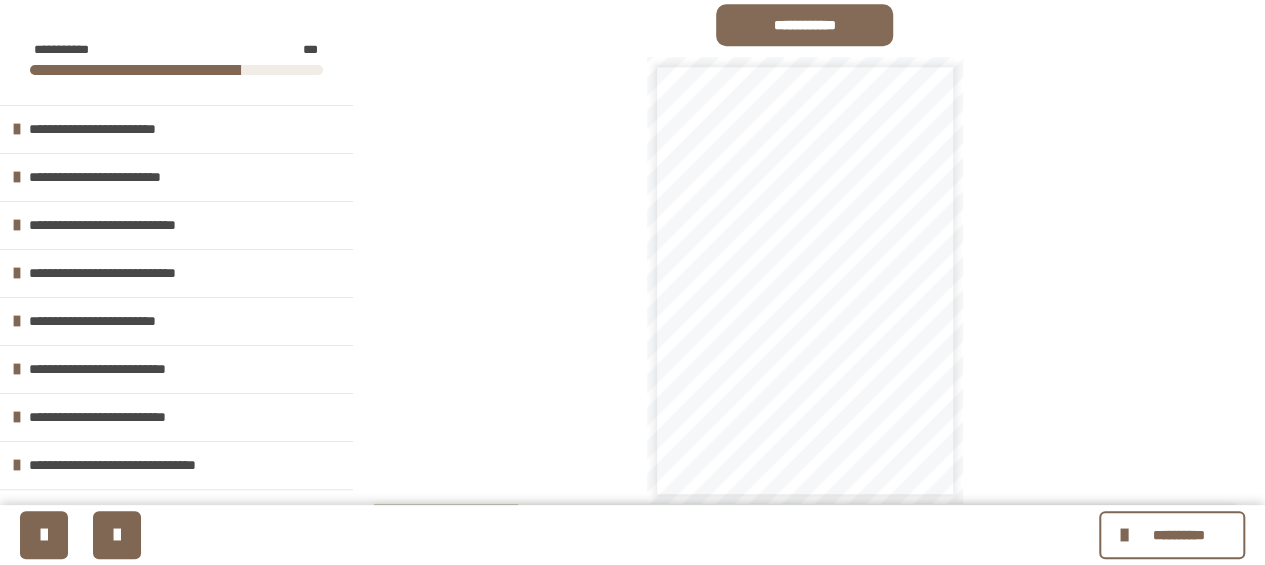click on "**********" at bounding box center [121, 369] 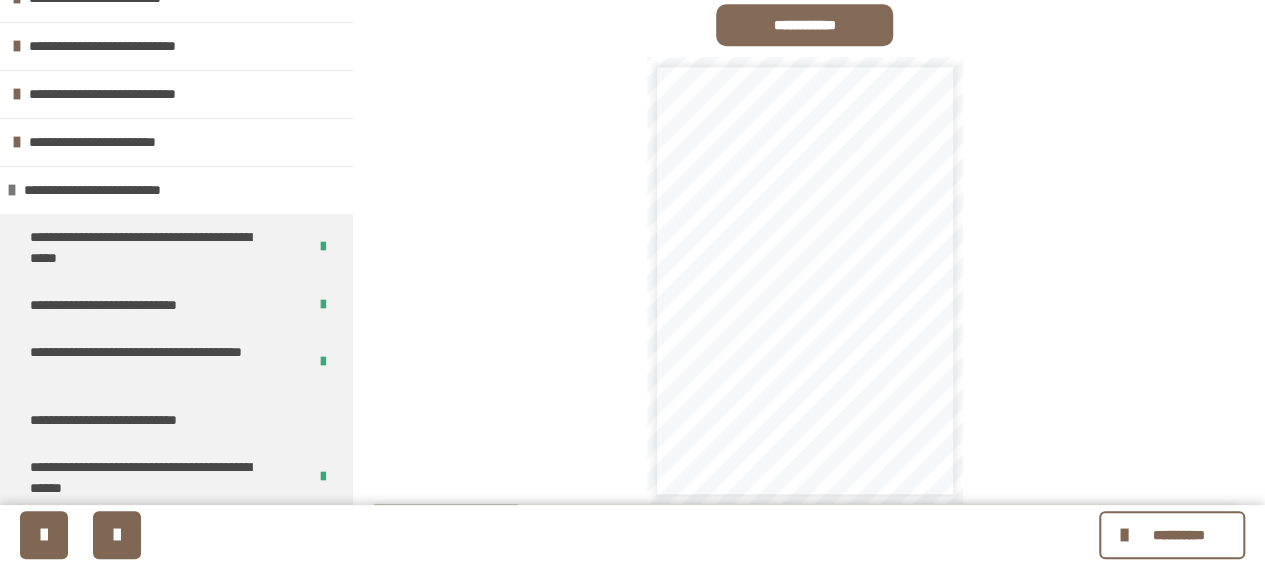 scroll, scrollTop: 100, scrollLeft: 0, axis: vertical 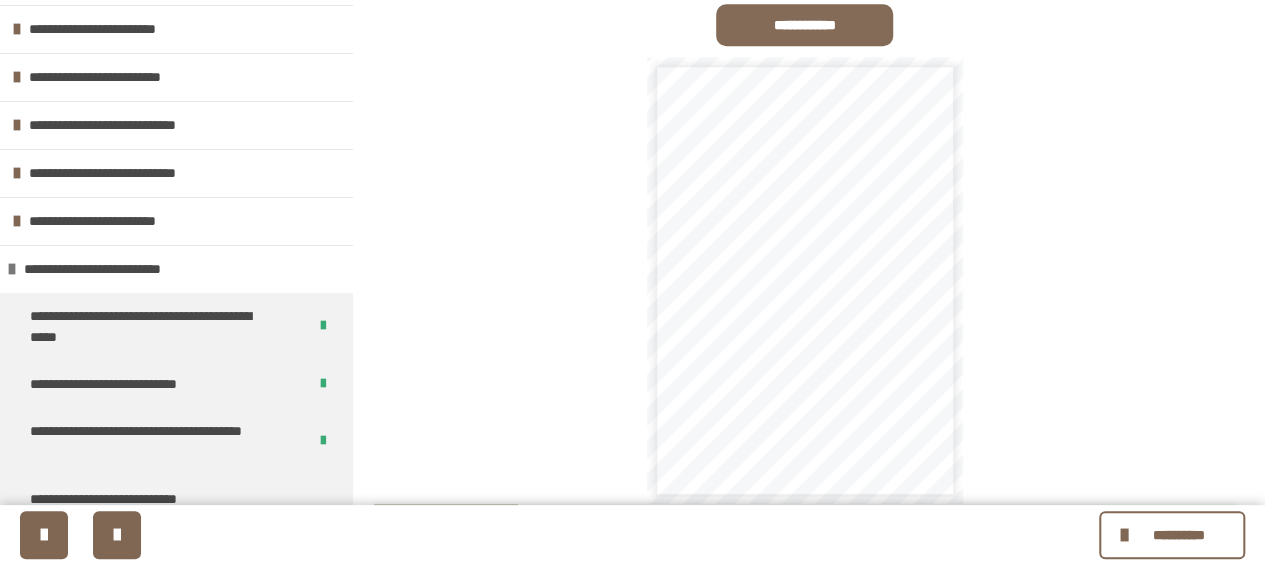 click on "**********" at bounding box center [176, 221] 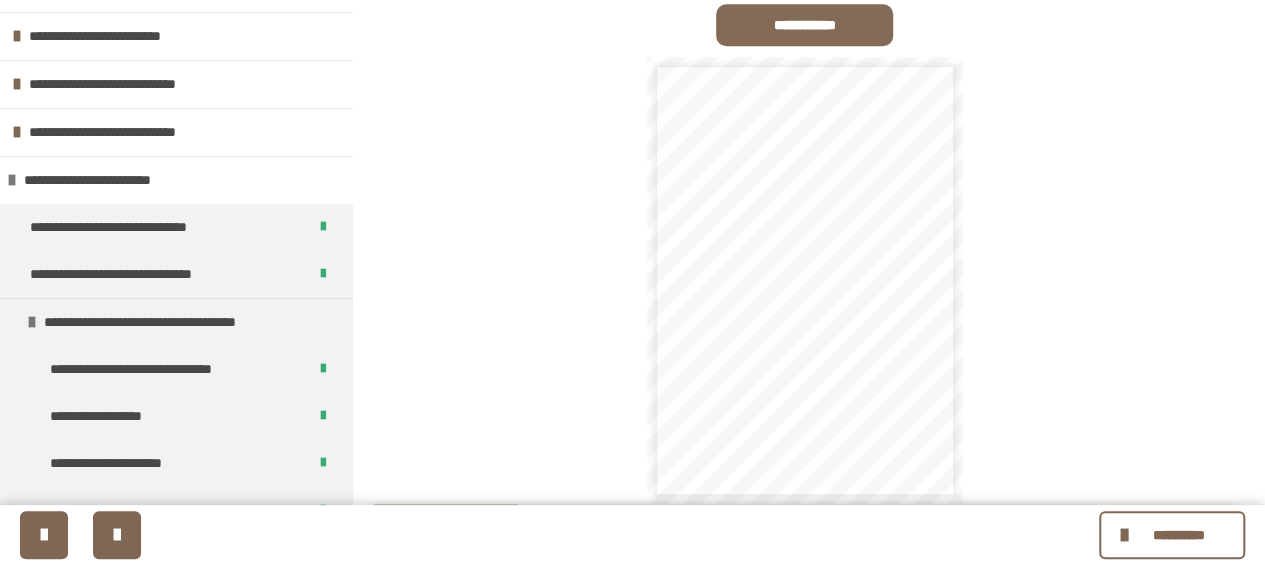 scroll, scrollTop: 100, scrollLeft: 0, axis: vertical 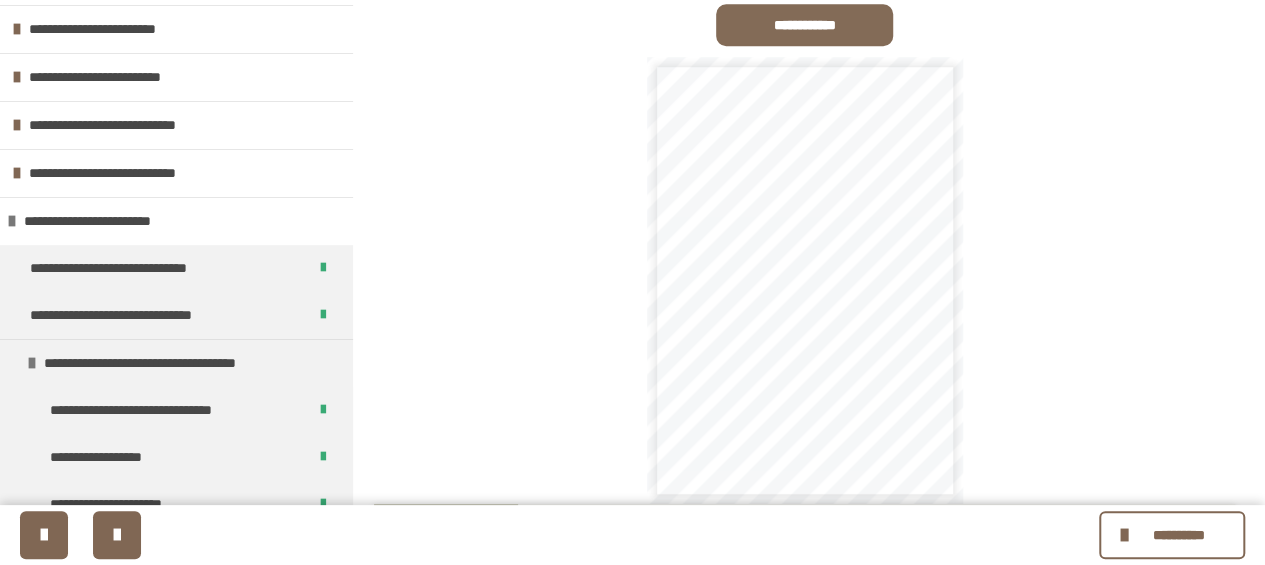 click on "**********" at bounding box center (127, 173) 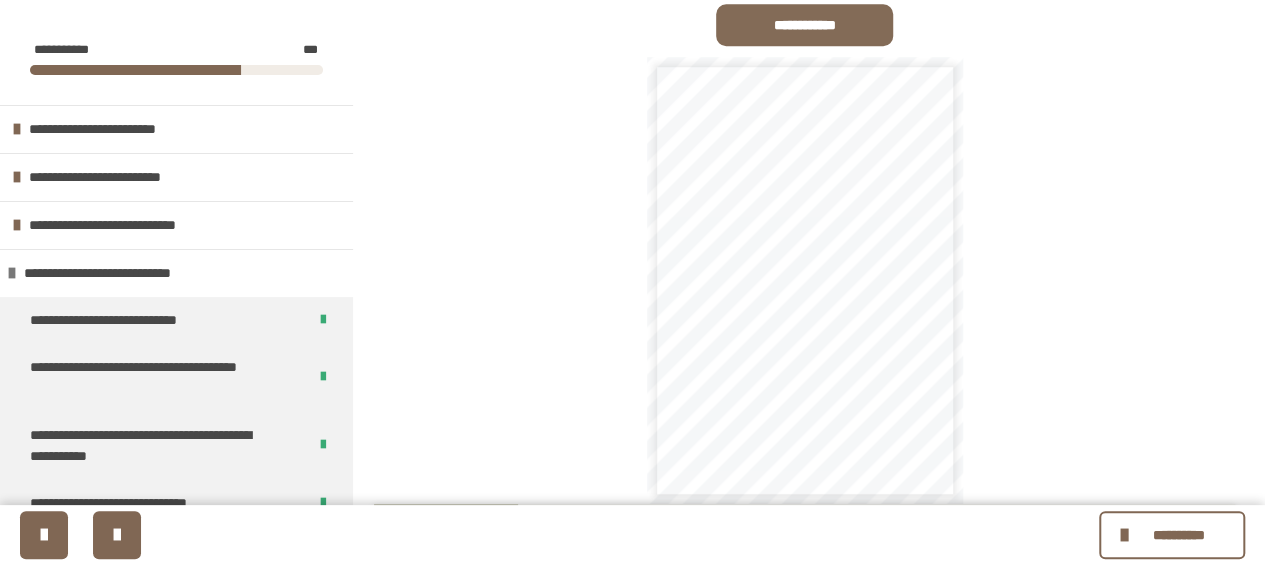 scroll, scrollTop: 0, scrollLeft: 0, axis: both 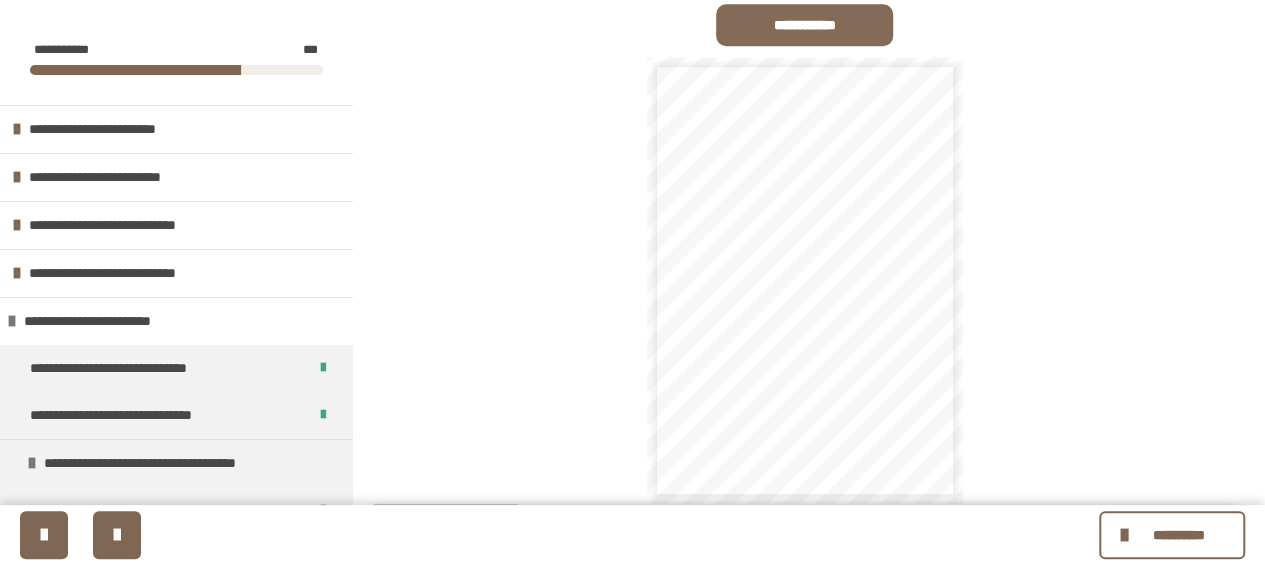 click at bounding box center [17, 225] 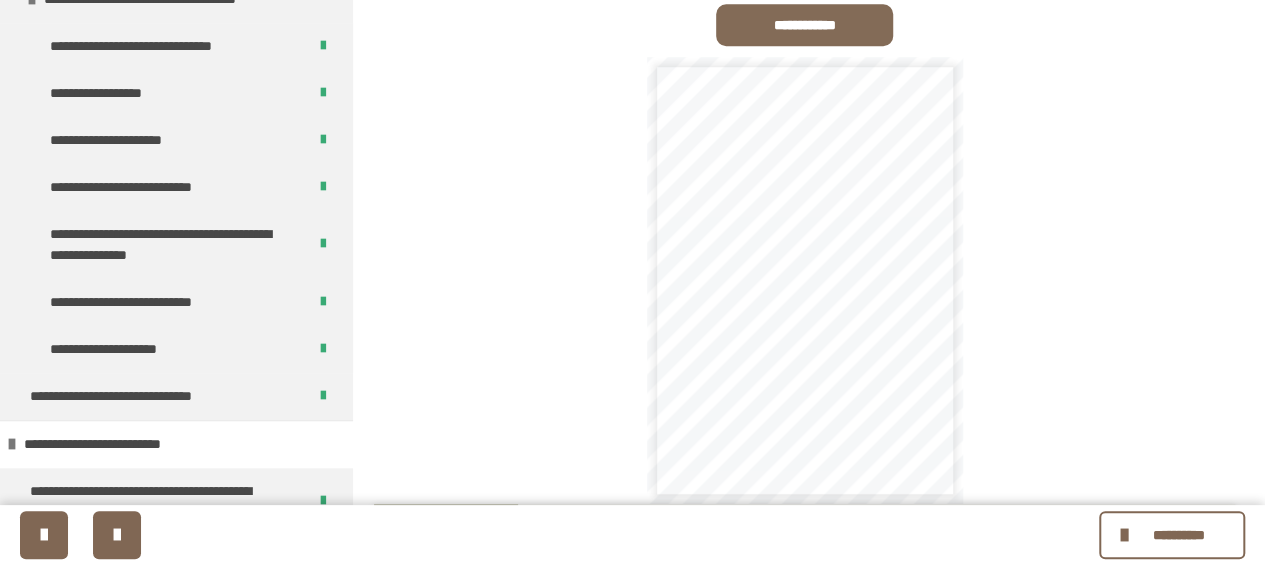 scroll, scrollTop: 300, scrollLeft: 0, axis: vertical 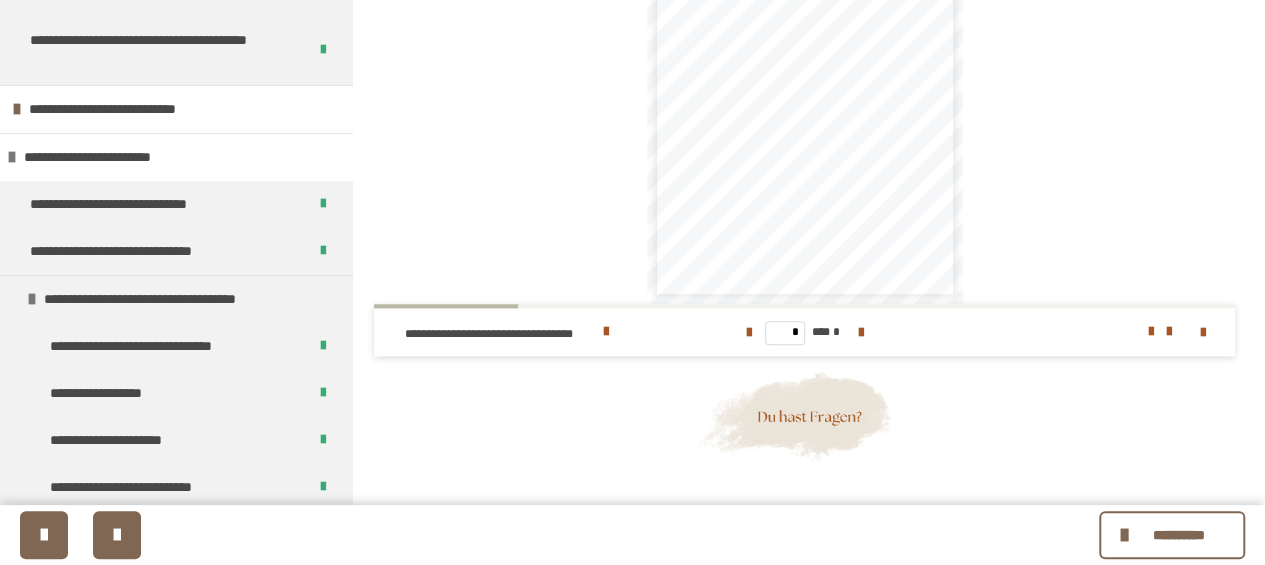 click at bounding box center [606, 332] 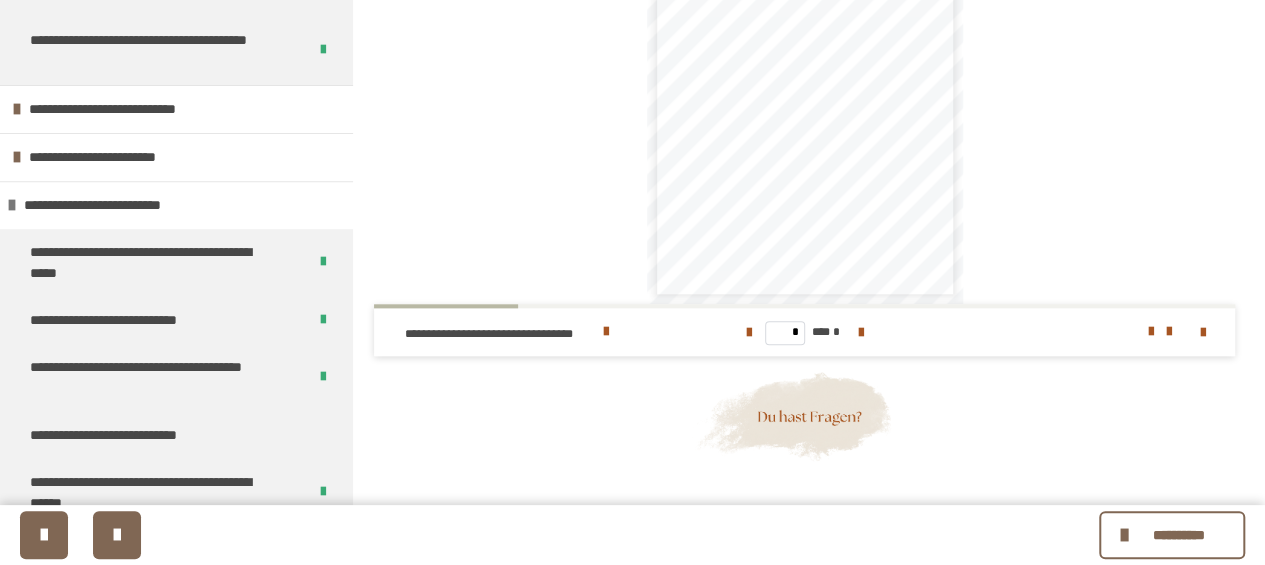 scroll, scrollTop: 0, scrollLeft: 0, axis: both 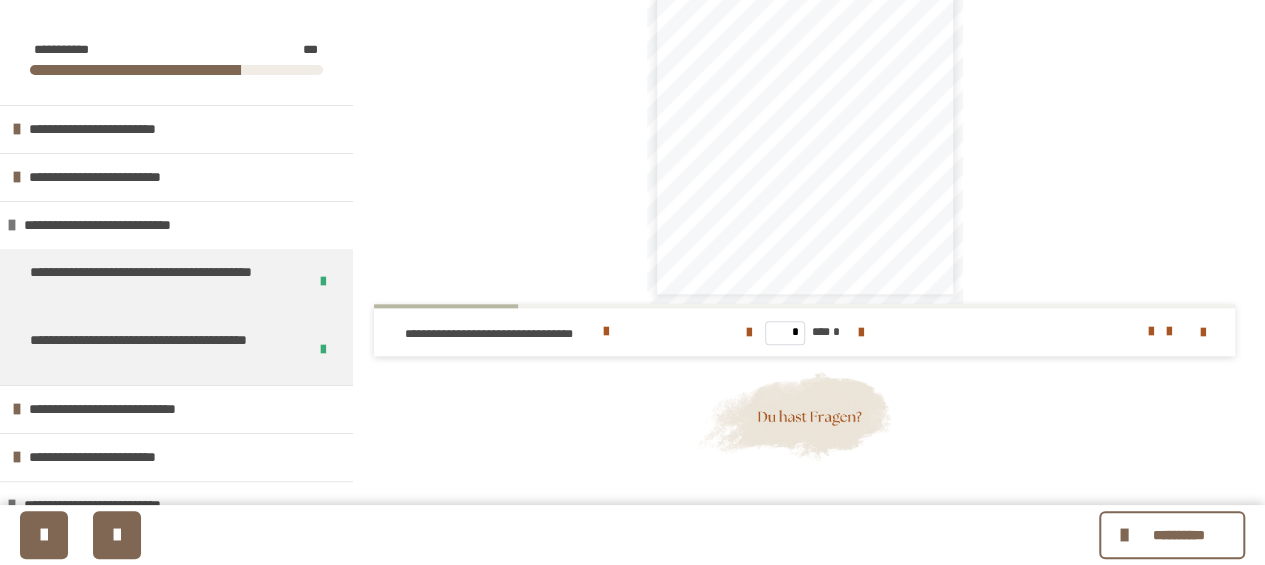 click at bounding box center (12, 225) 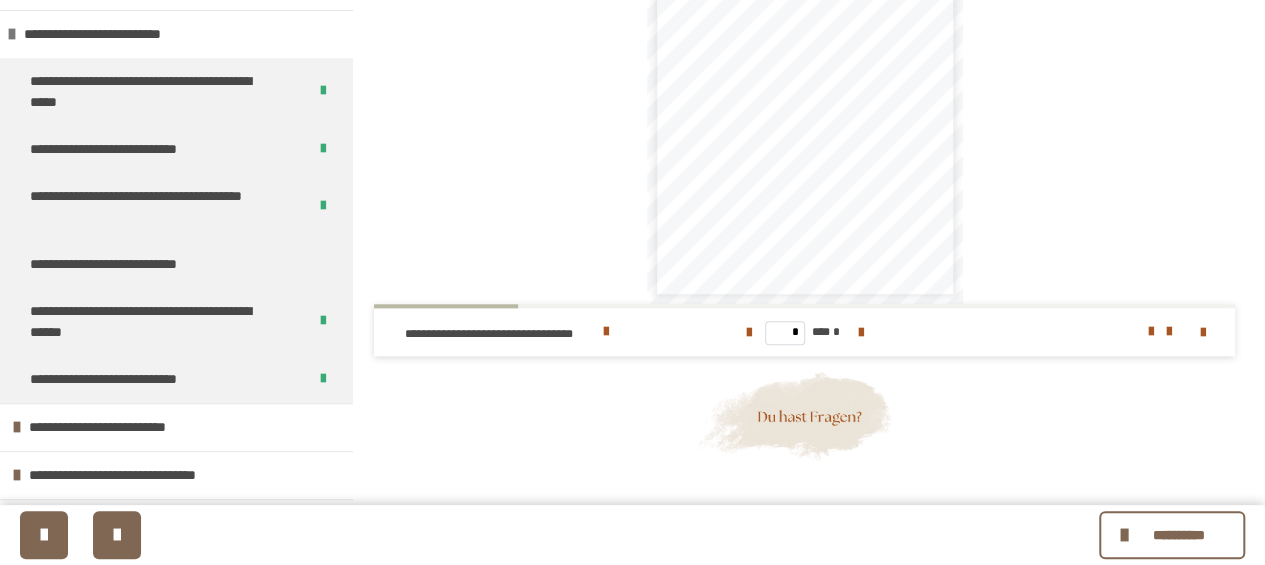 scroll, scrollTop: 300, scrollLeft: 0, axis: vertical 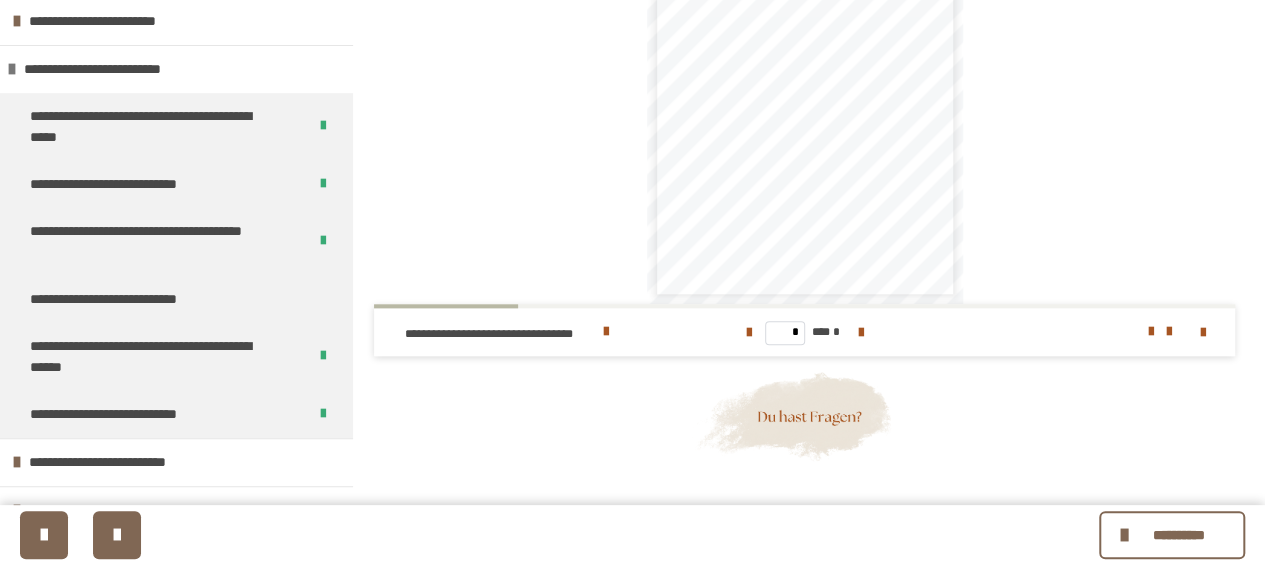 click on "**********" at bounding box center (130, 299) 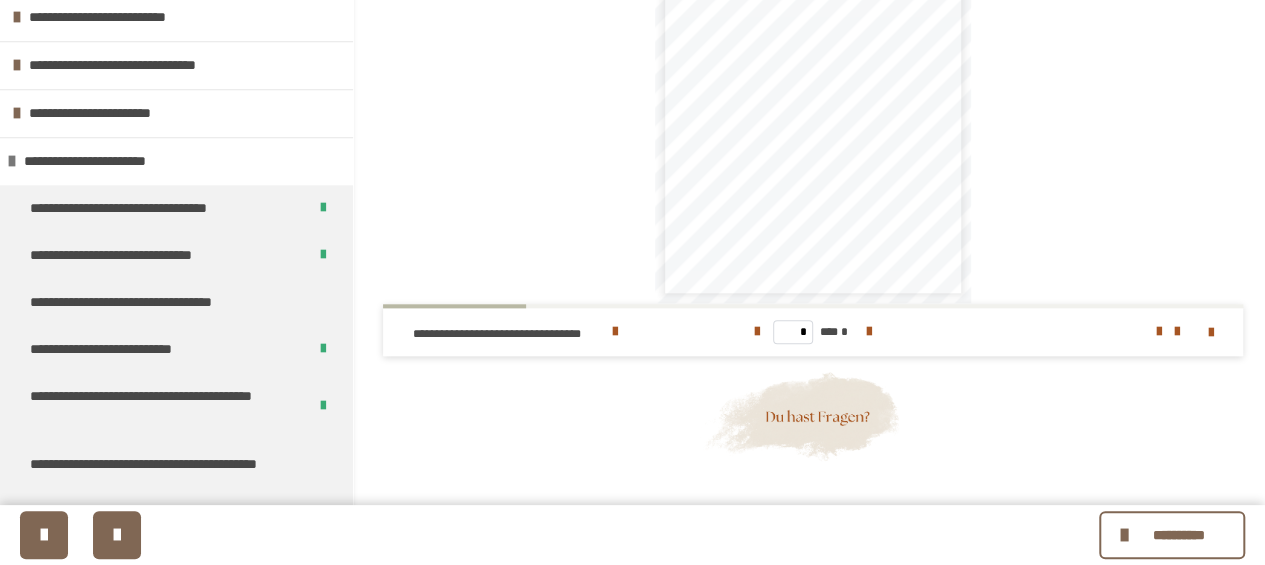 scroll, scrollTop: 0, scrollLeft: 0, axis: both 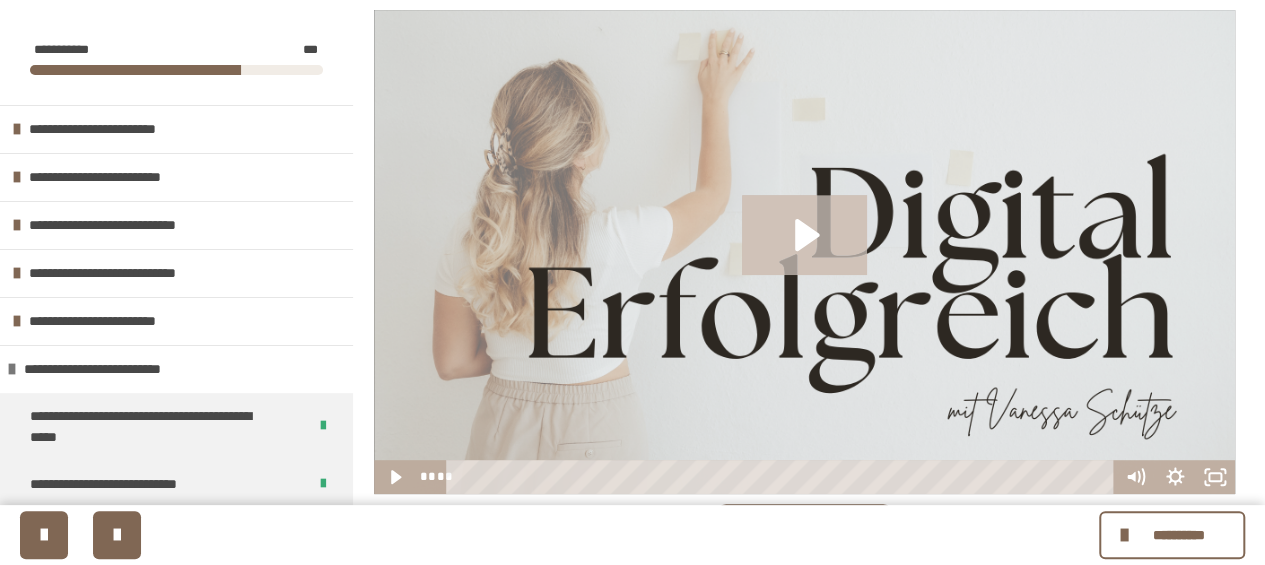 click 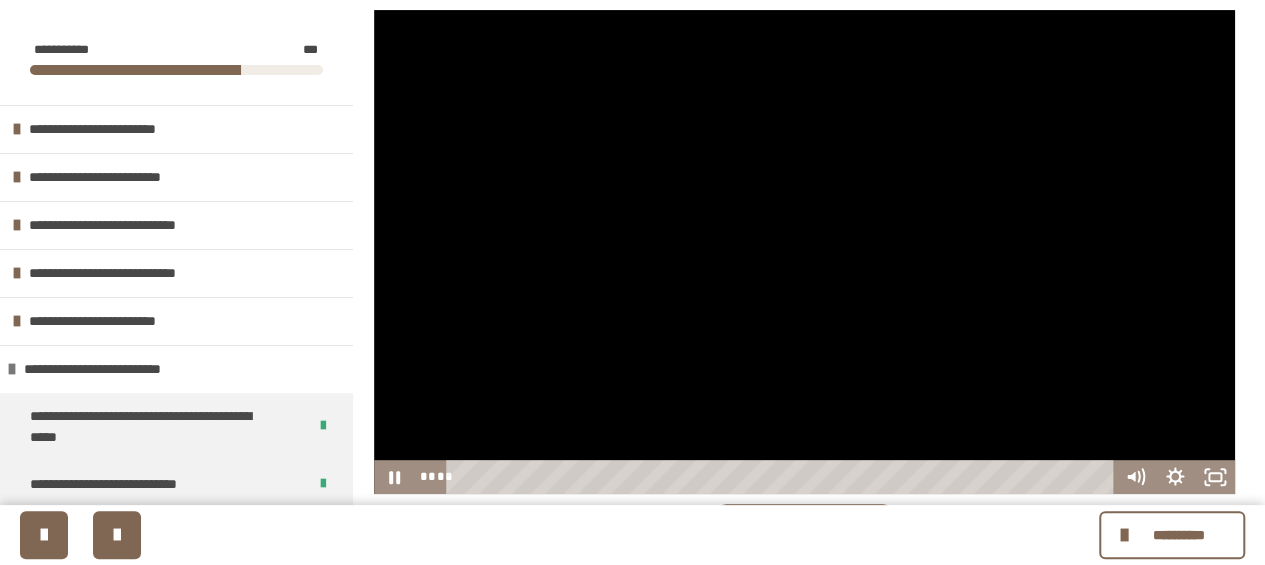 click at bounding box center [804, 252] 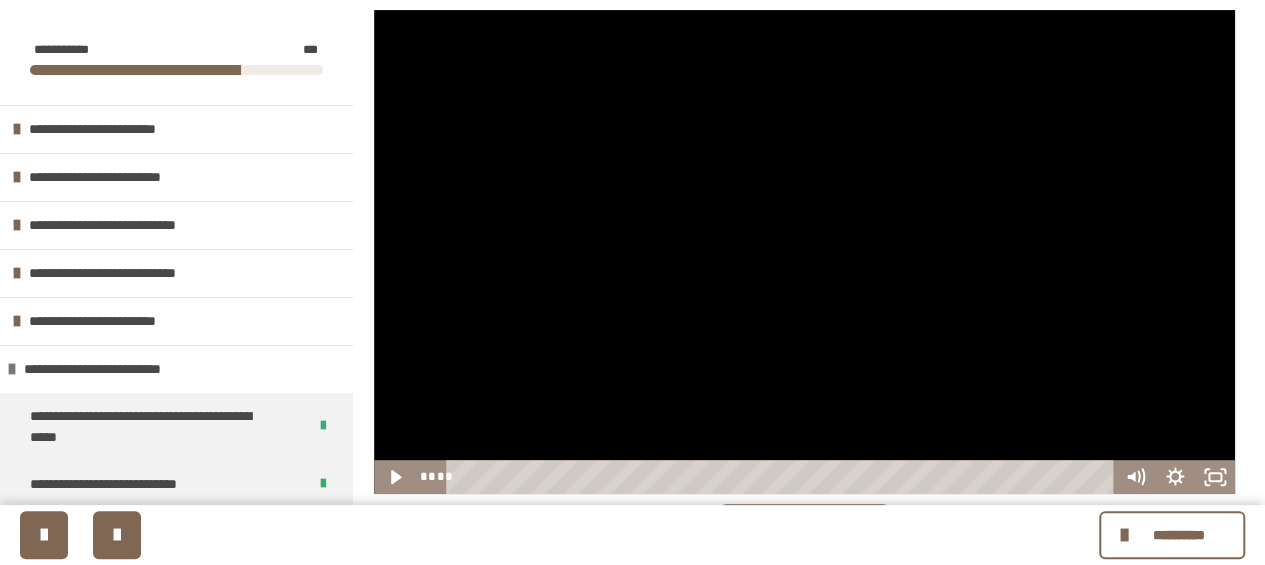 click at bounding box center (804, 252) 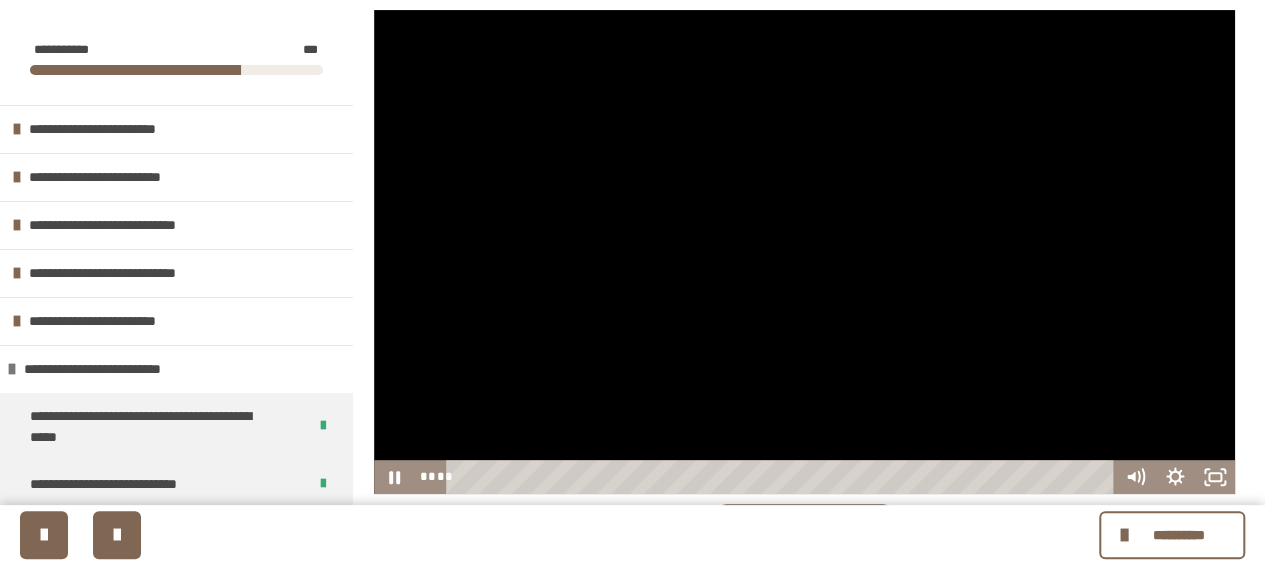 click at bounding box center [804, 252] 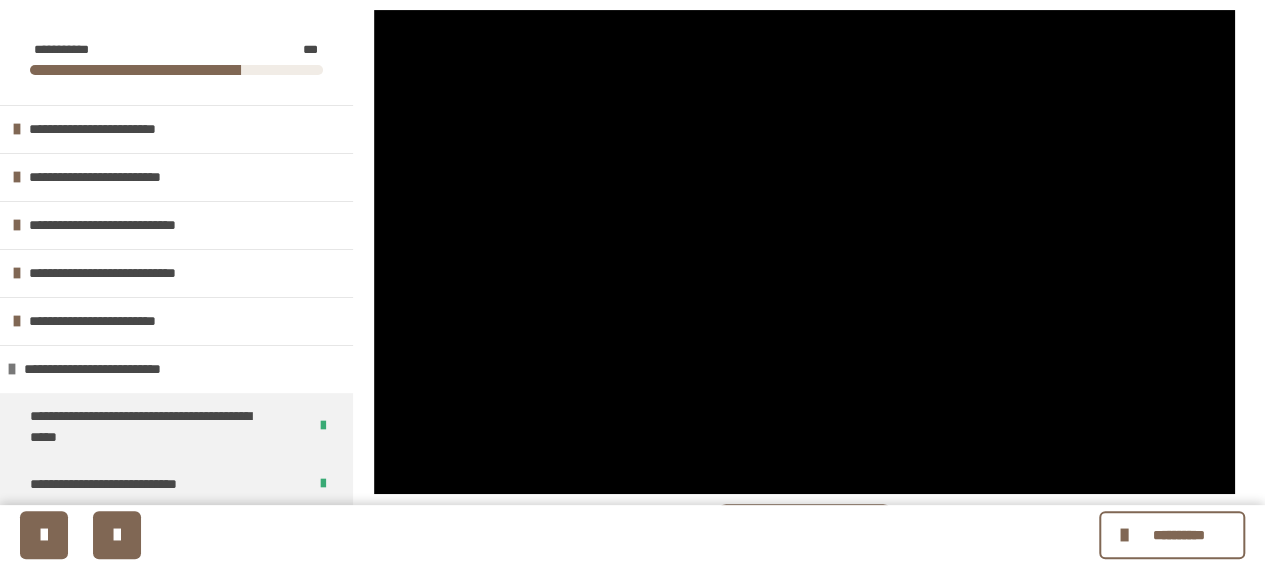 click at bounding box center (804, 252) 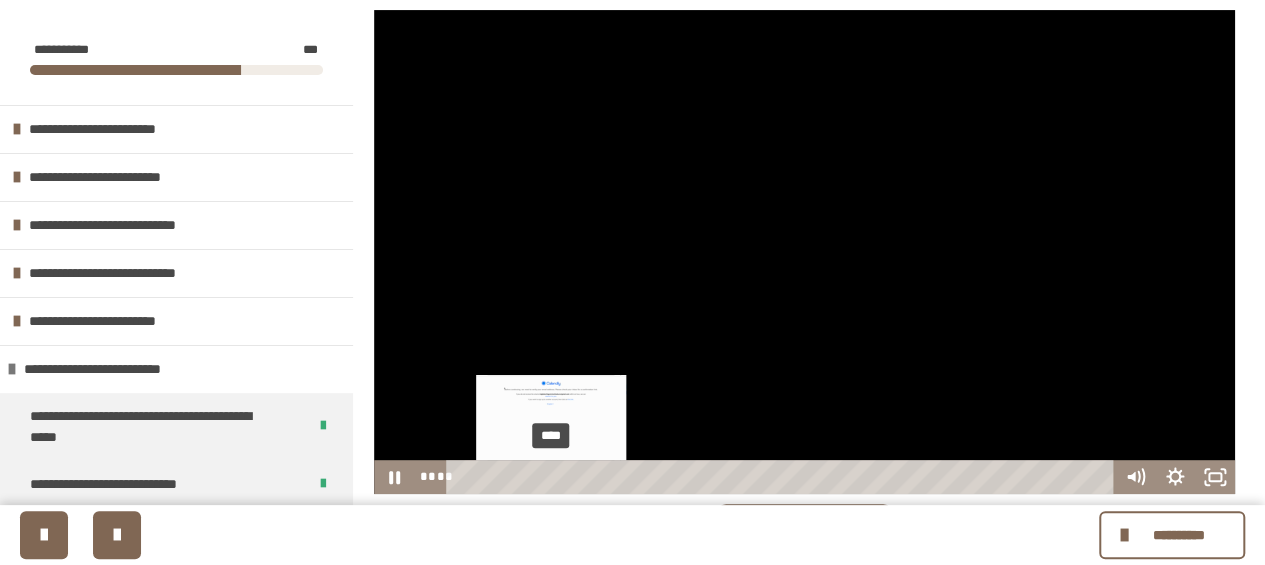 click on "****" at bounding box center [783, 477] 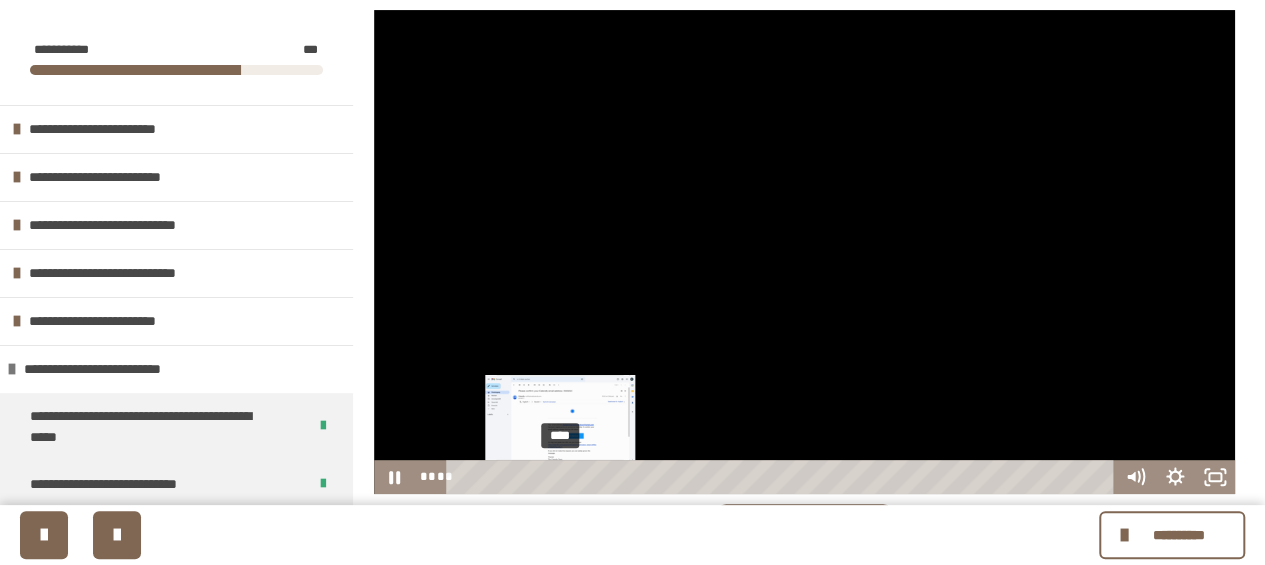 click on "****" at bounding box center [783, 477] 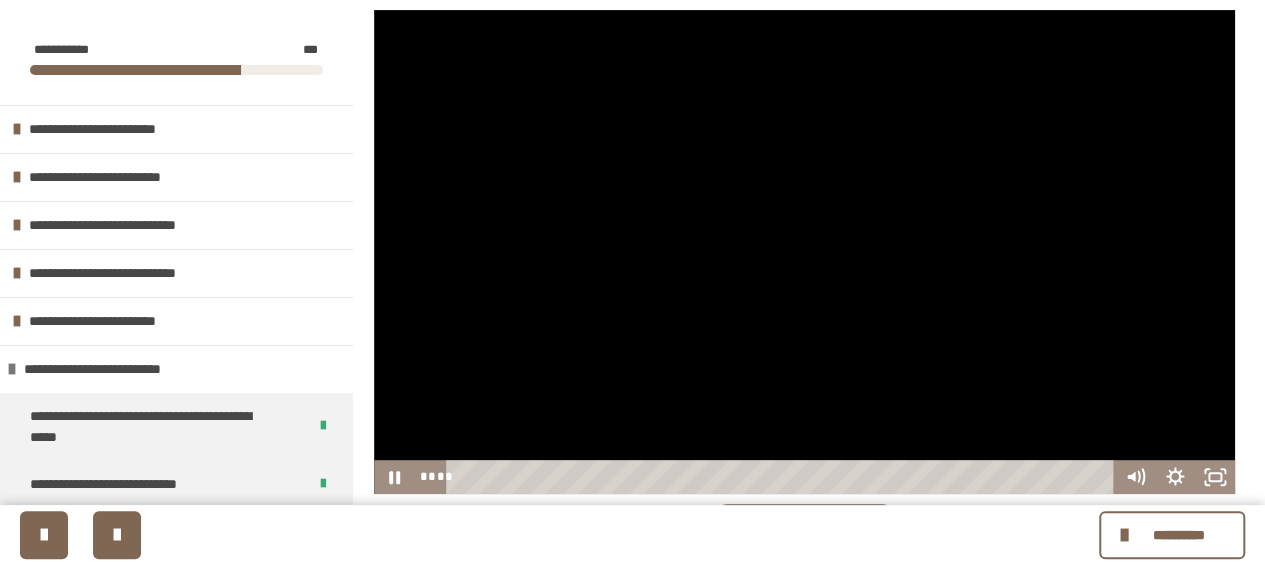 click at bounding box center [804, 252] 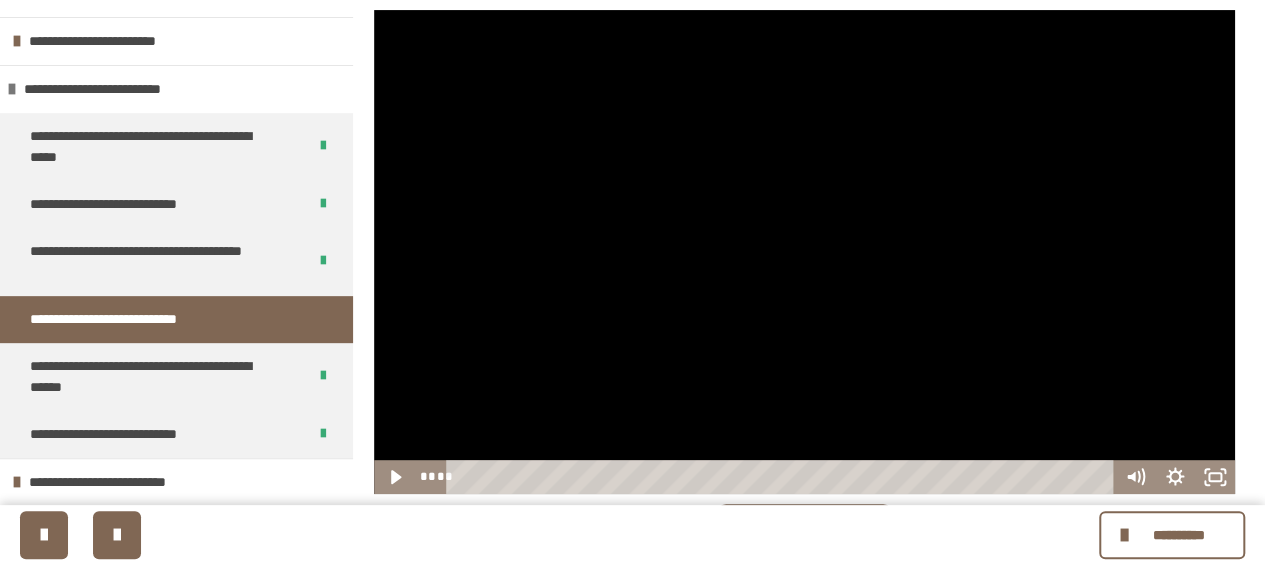 scroll, scrollTop: 300, scrollLeft: 0, axis: vertical 